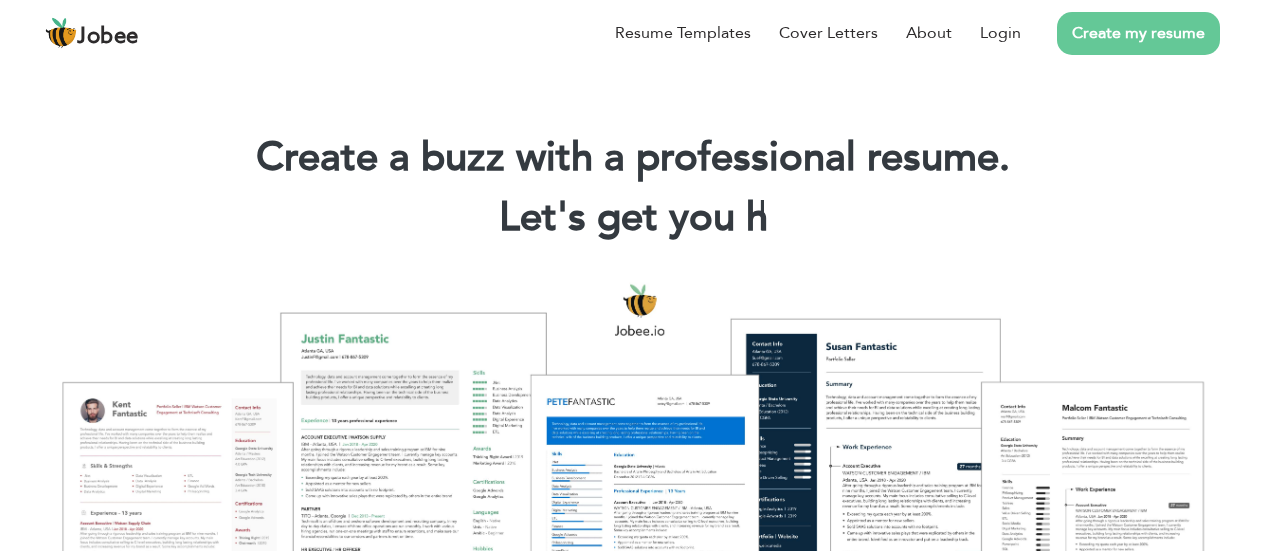 scroll, scrollTop: 0, scrollLeft: 0, axis: both 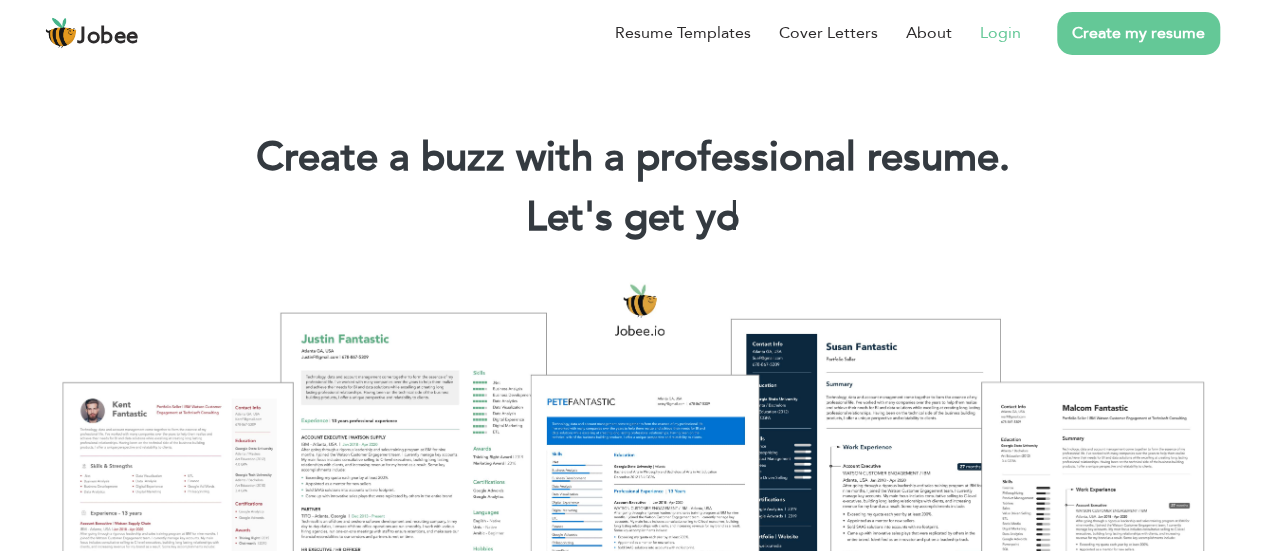 click on "Login" at bounding box center [1000, 33] 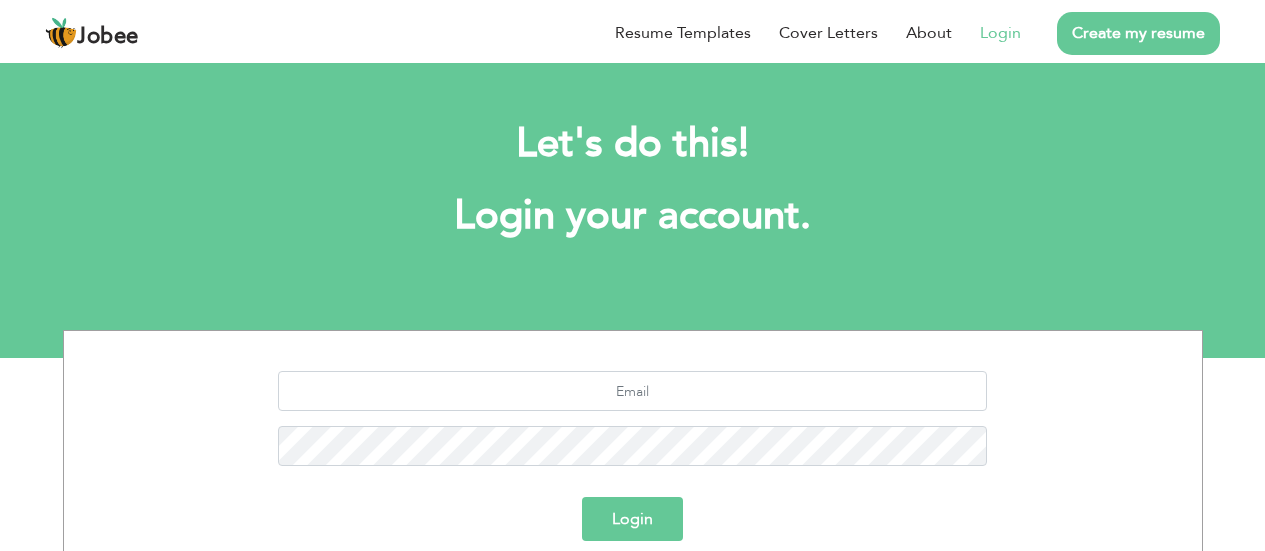 scroll, scrollTop: 0, scrollLeft: 0, axis: both 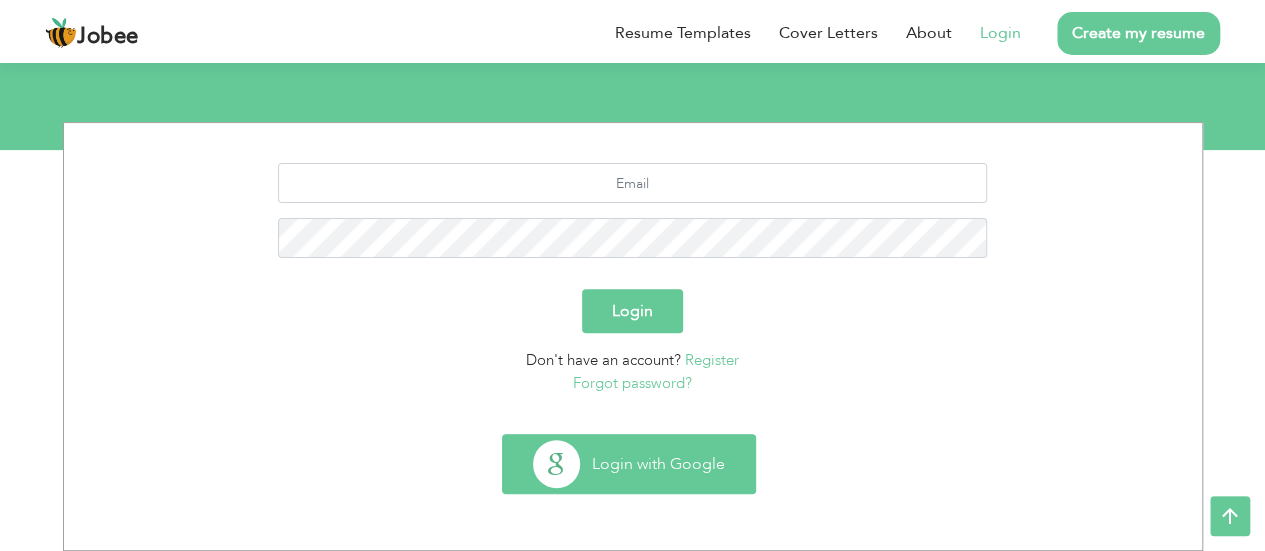 click on "Login with Google" at bounding box center [629, 464] 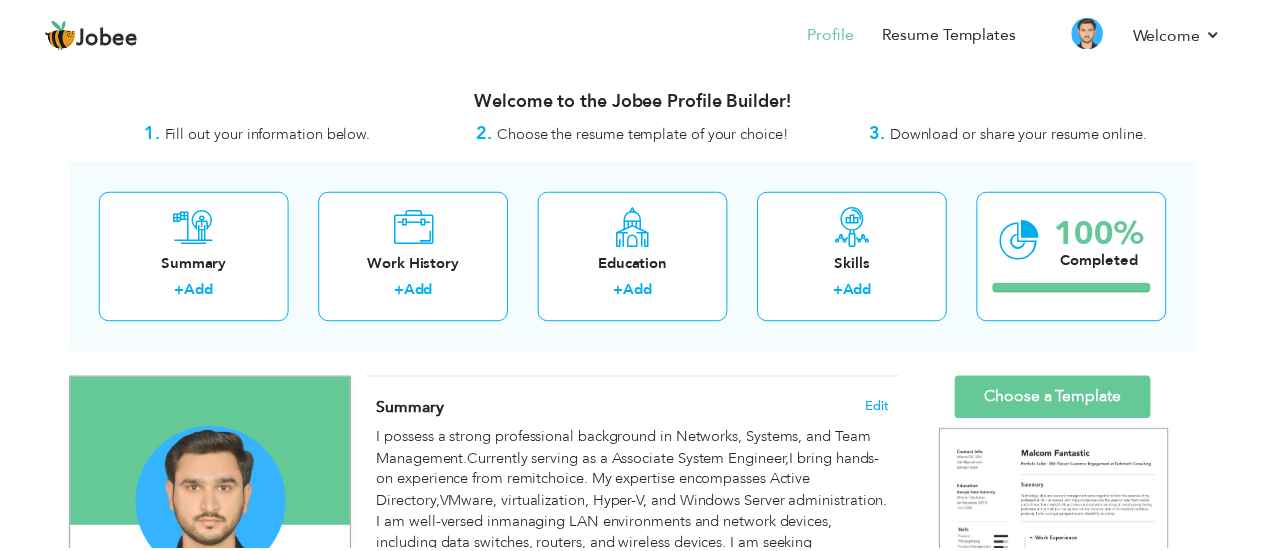 scroll, scrollTop: 0, scrollLeft: 0, axis: both 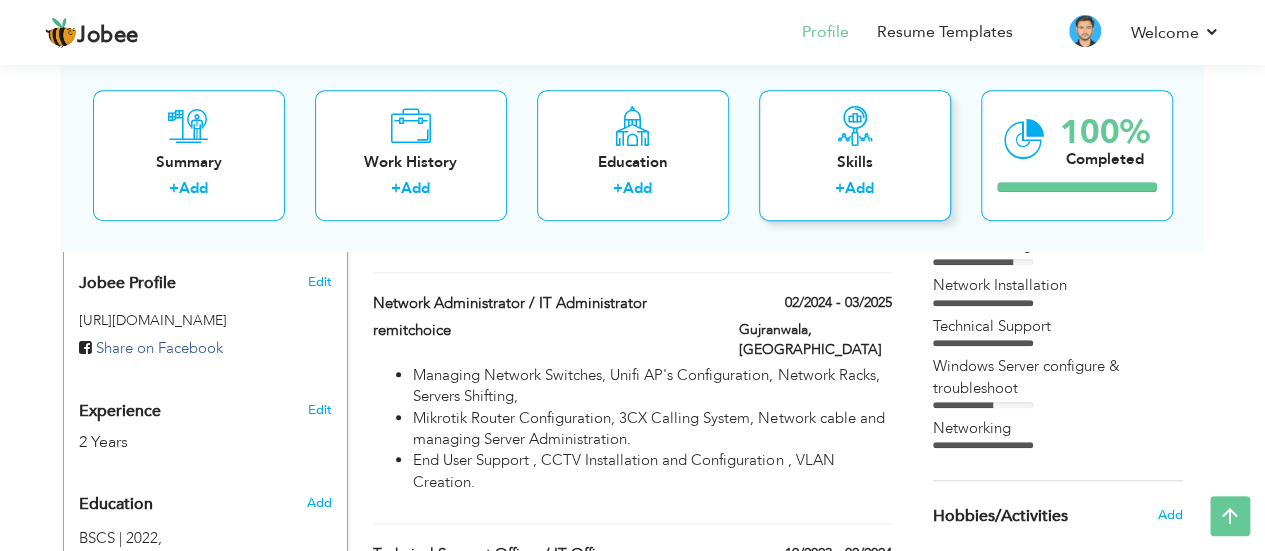 click on "Skills" at bounding box center [855, 162] 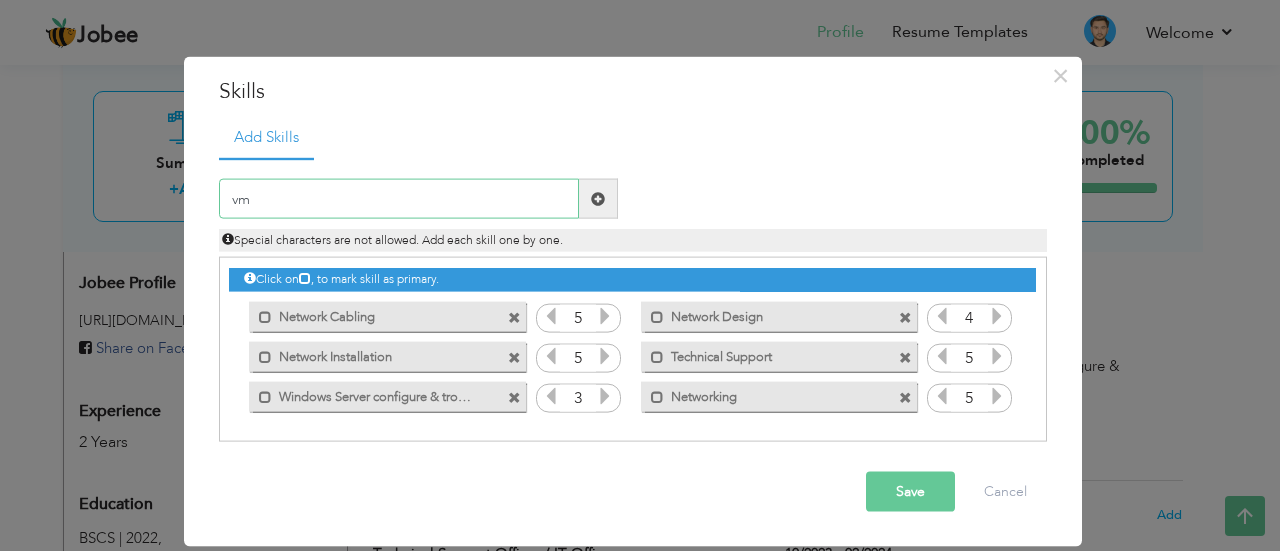 type on "v" 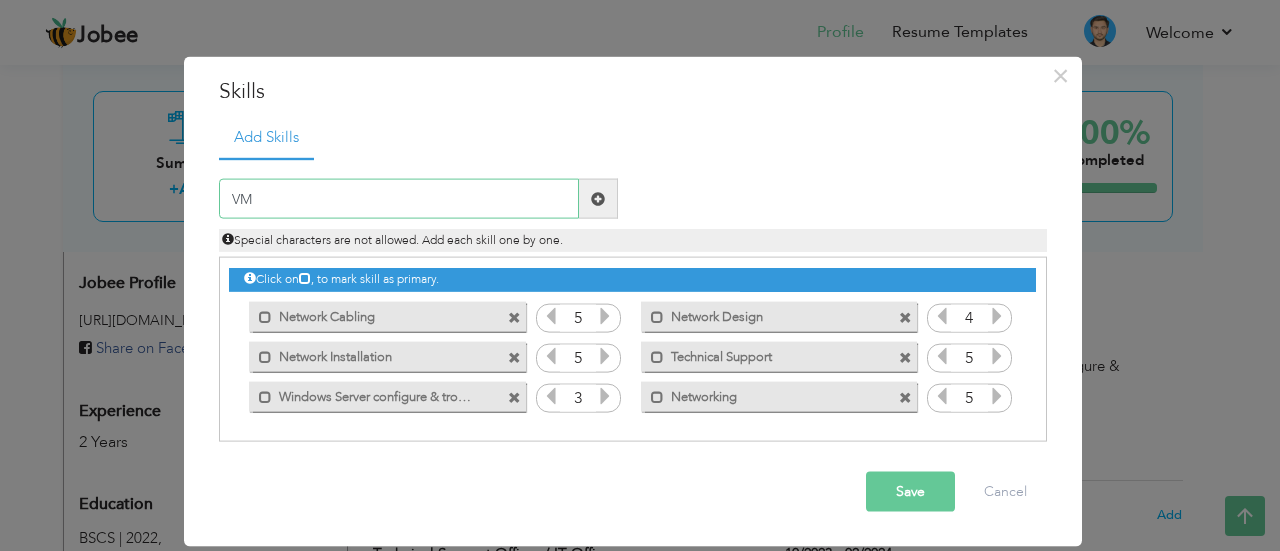 type on "V" 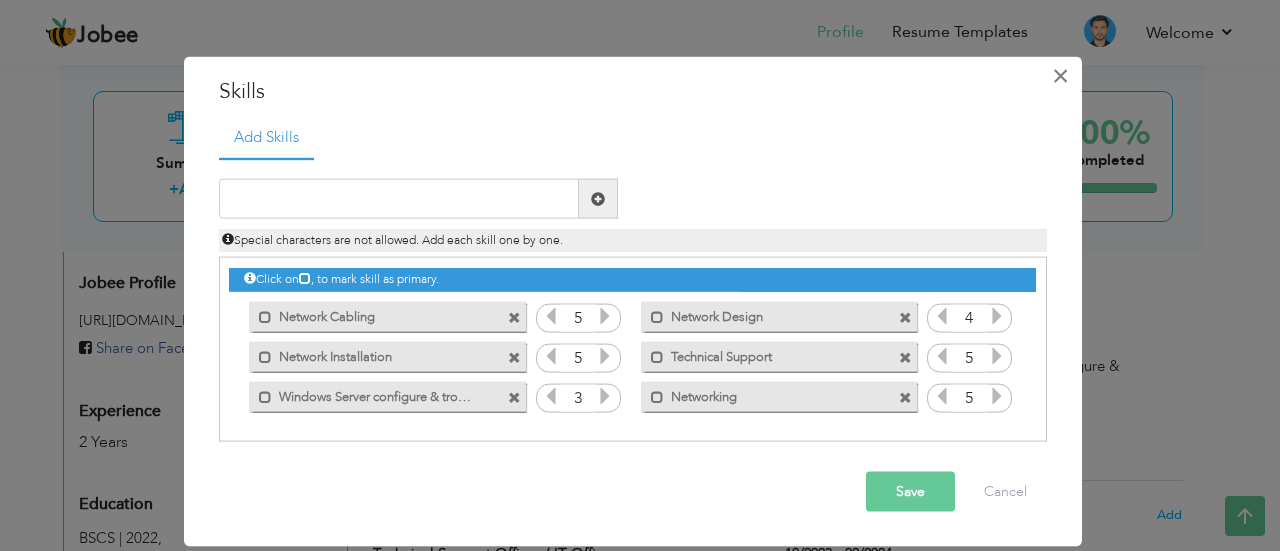 click on "×" at bounding box center (1060, 75) 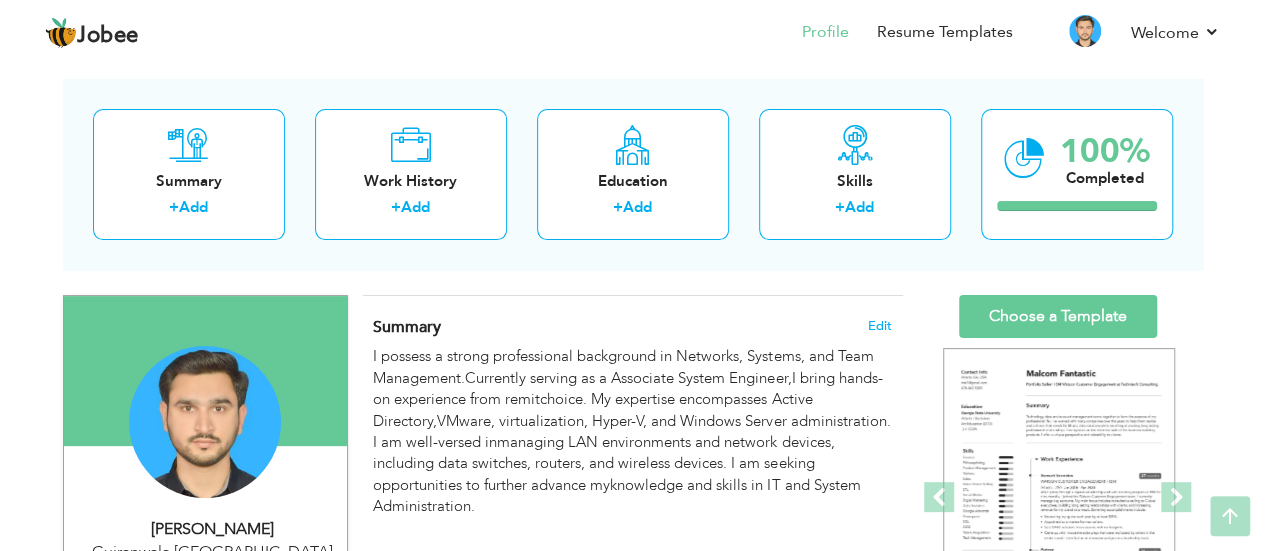 scroll, scrollTop: 79, scrollLeft: 0, axis: vertical 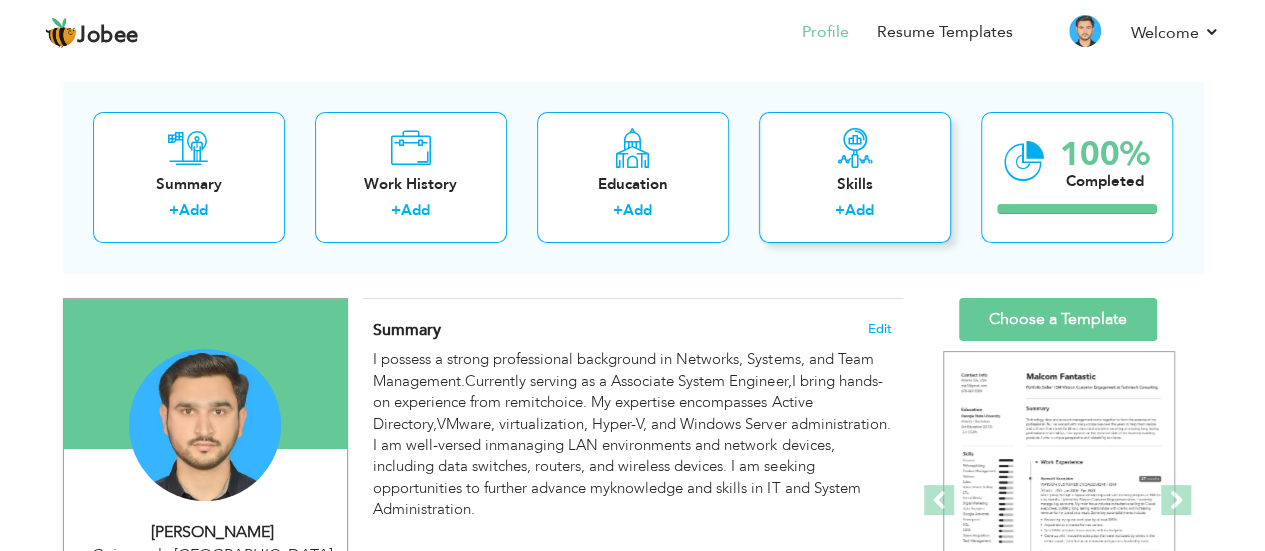 click on "Skills" at bounding box center (855, 184) 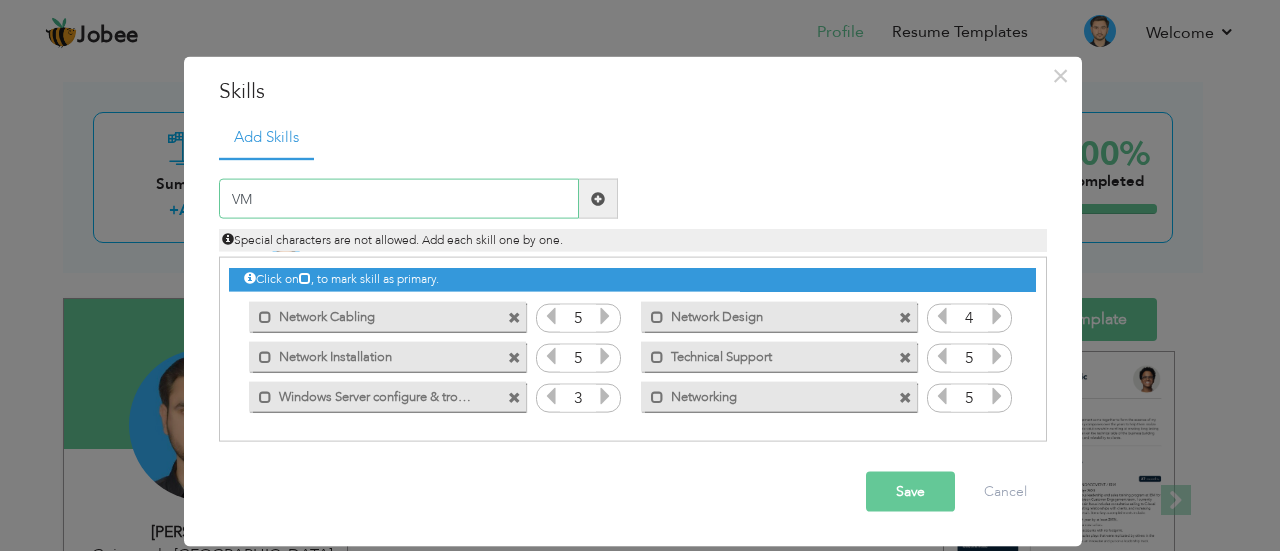 type on "V" 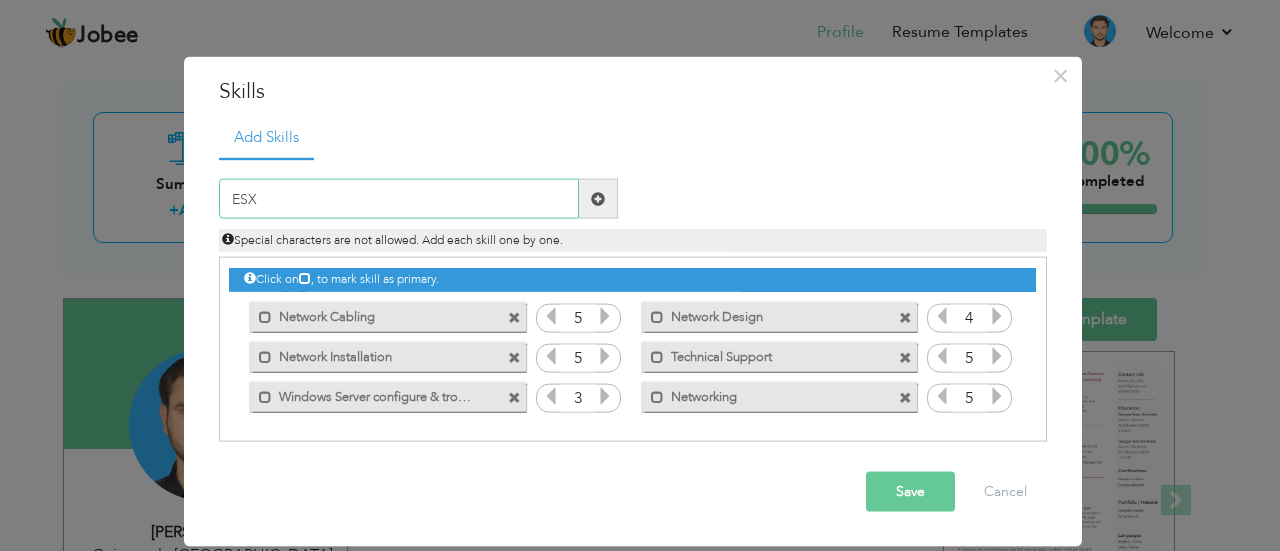 type on "ESXI" 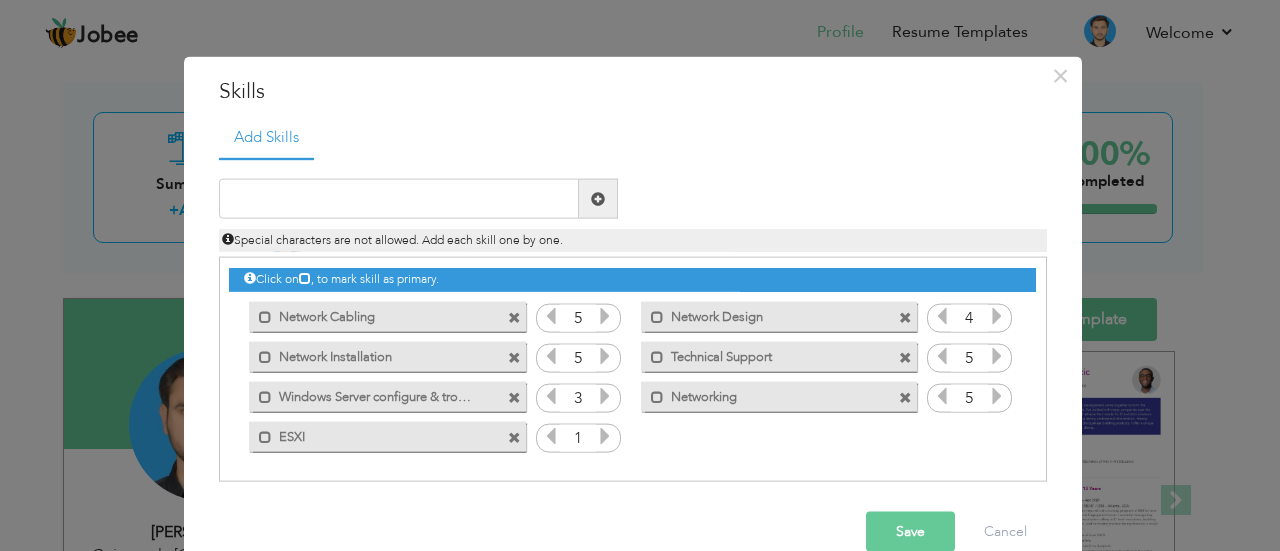click at bounding box center (514, 437) 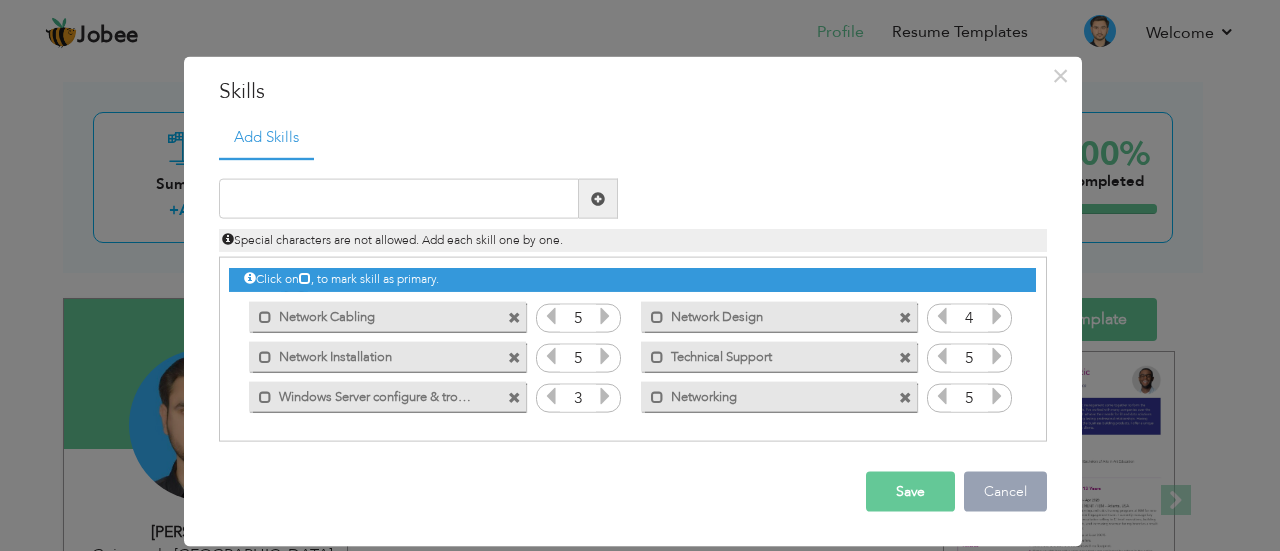 click on "Cancel" at bounding box center [1005, 492] 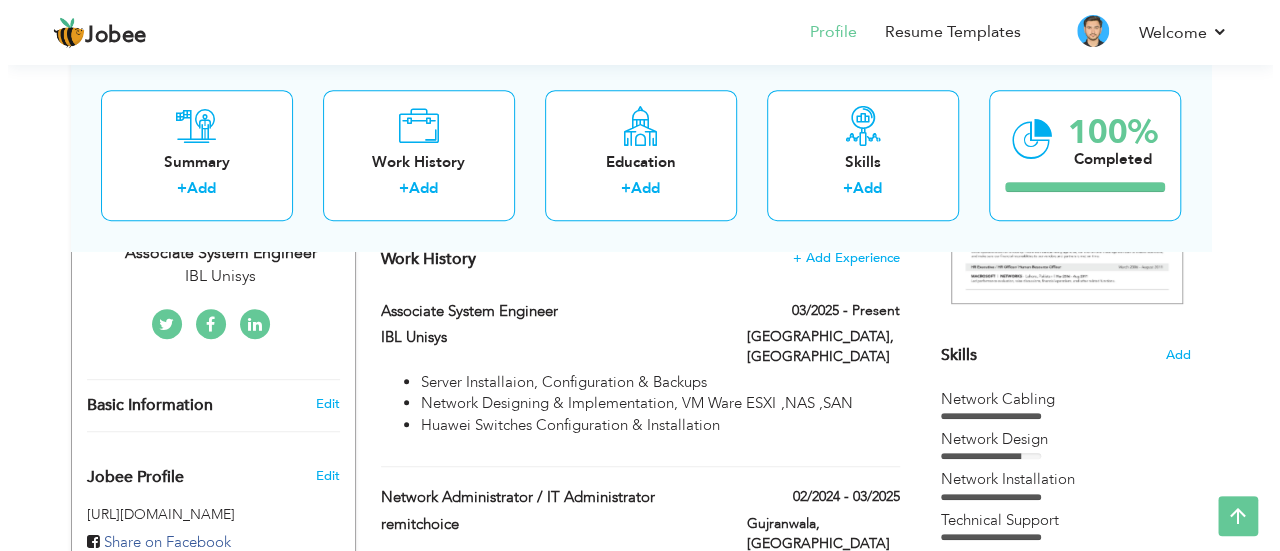 scroll, scrollTop: 460, scrollLeft: 0, axis: vertical 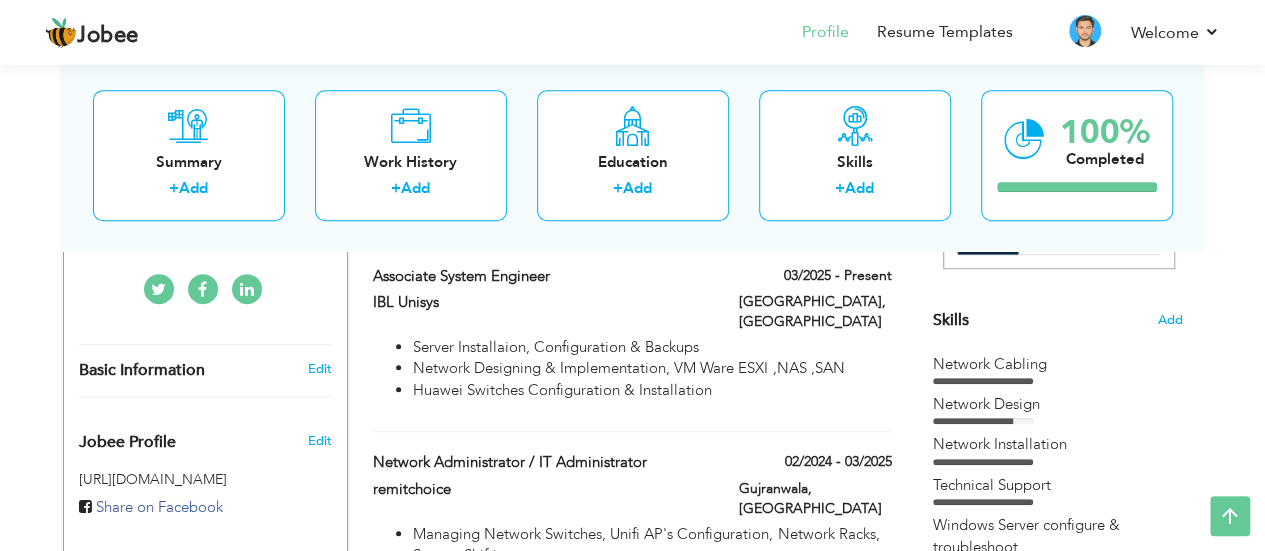 click on "‹ › Previous Next" at bounding box center (1058, 135) 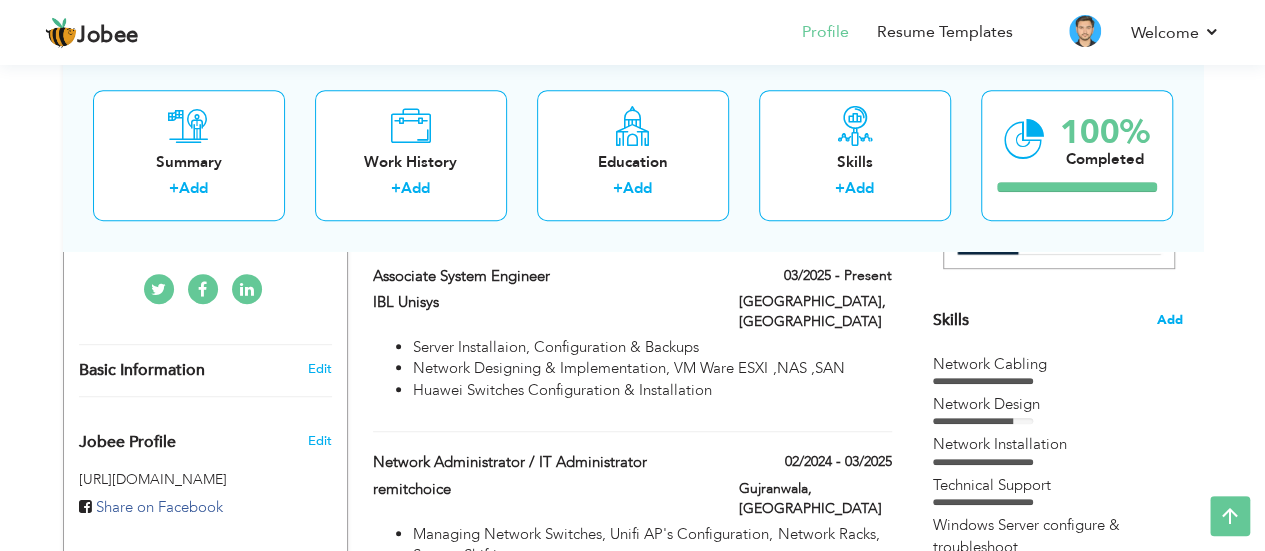 click on "Add" at bounding box center (1170, 320) 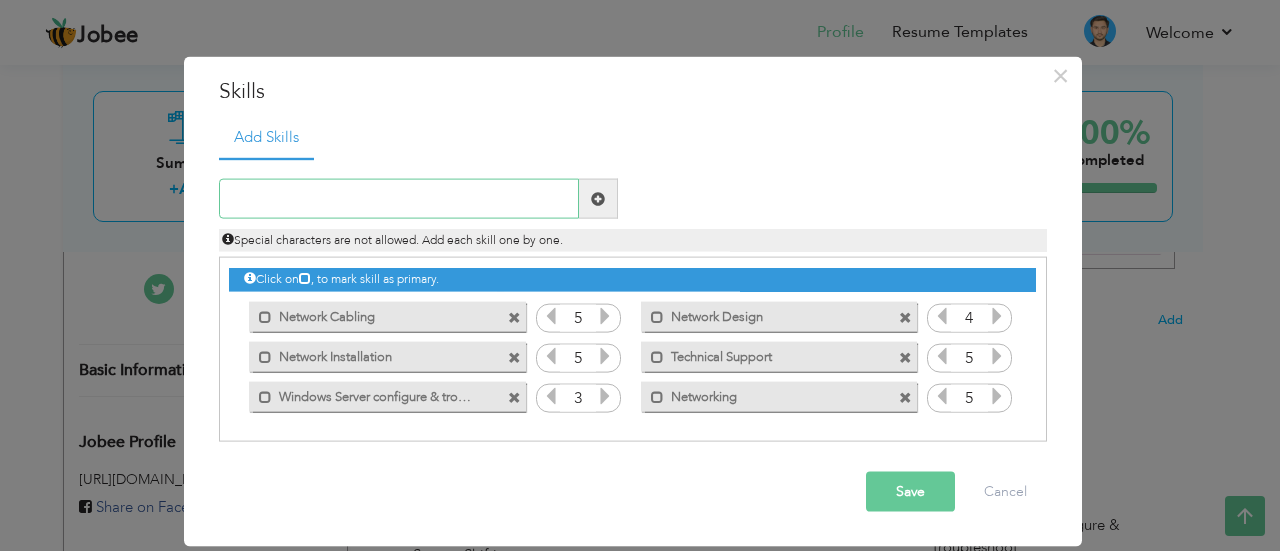 click at bounding box center (399, 199) 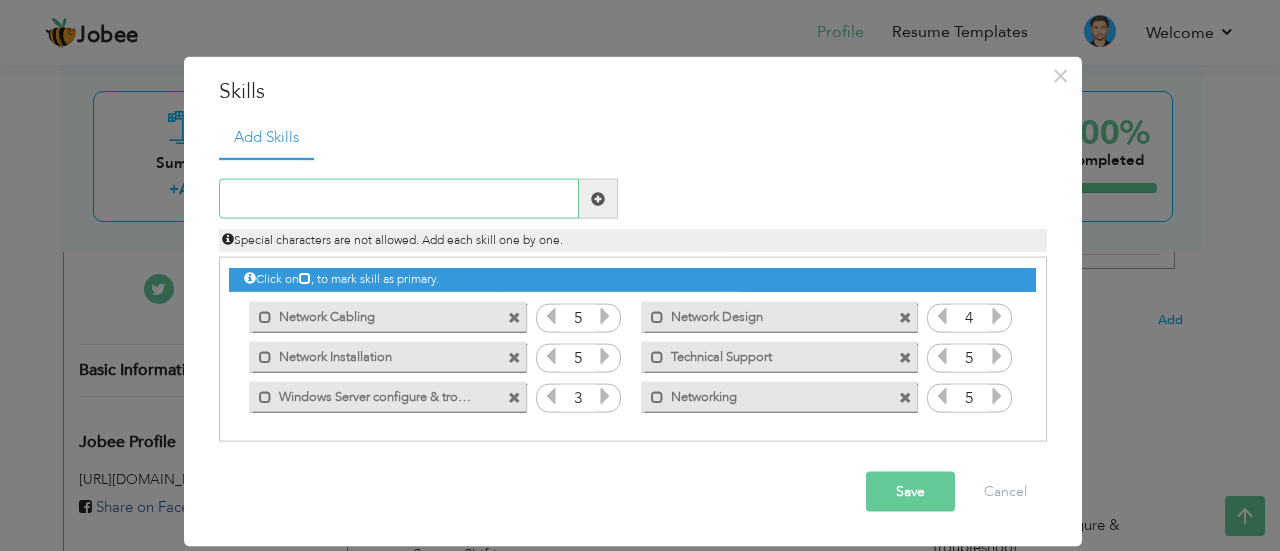 paste on "Virtualization" 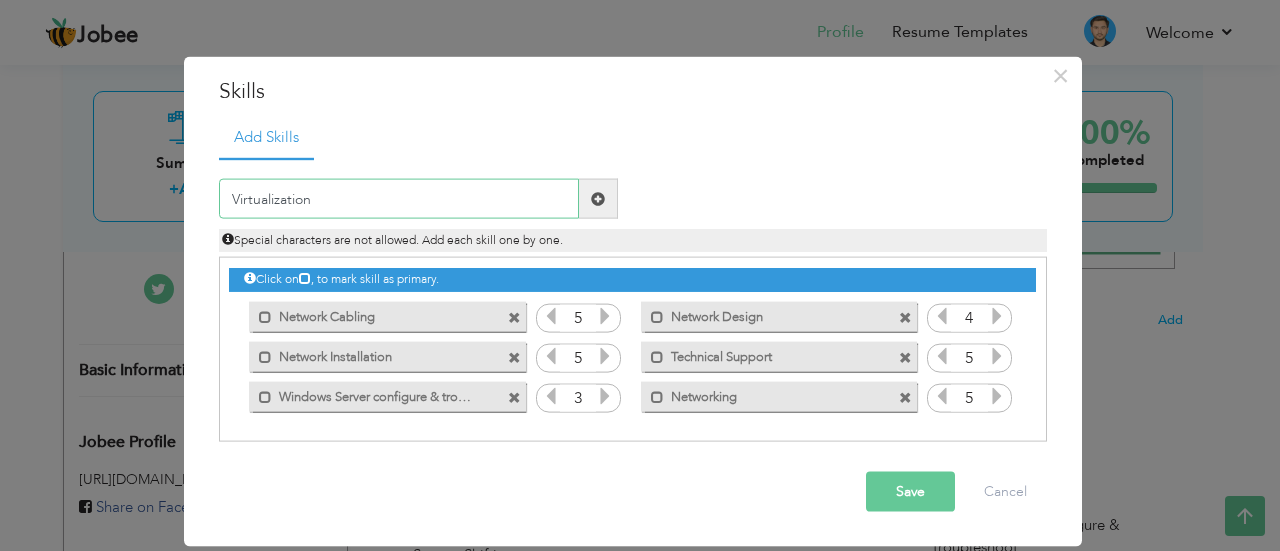 type on "Virtualization" 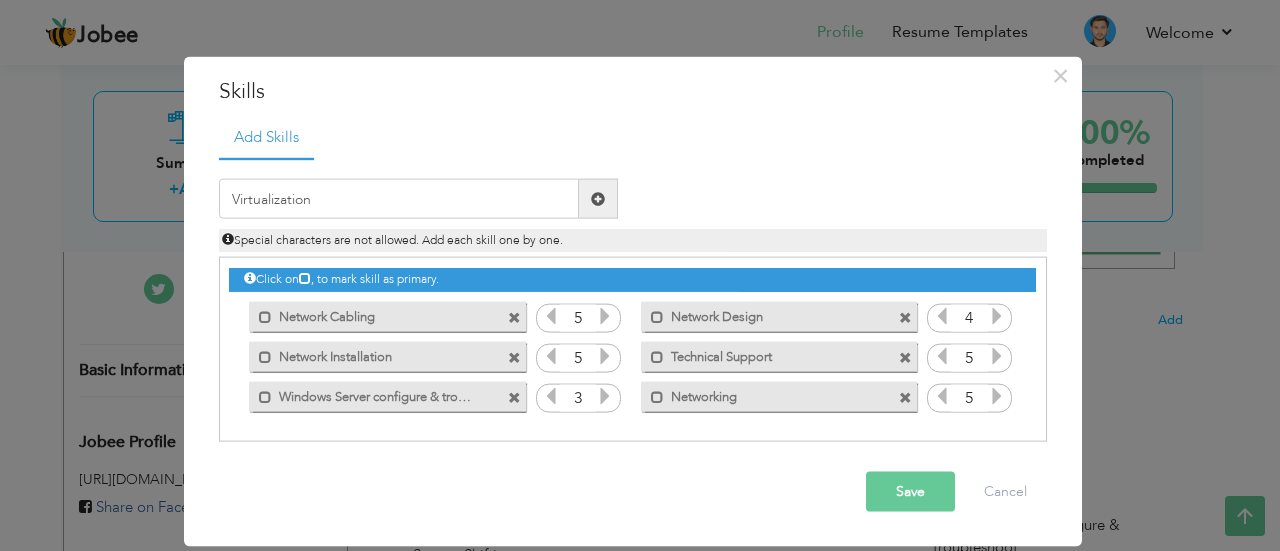 click at bounding box center [598, 198] 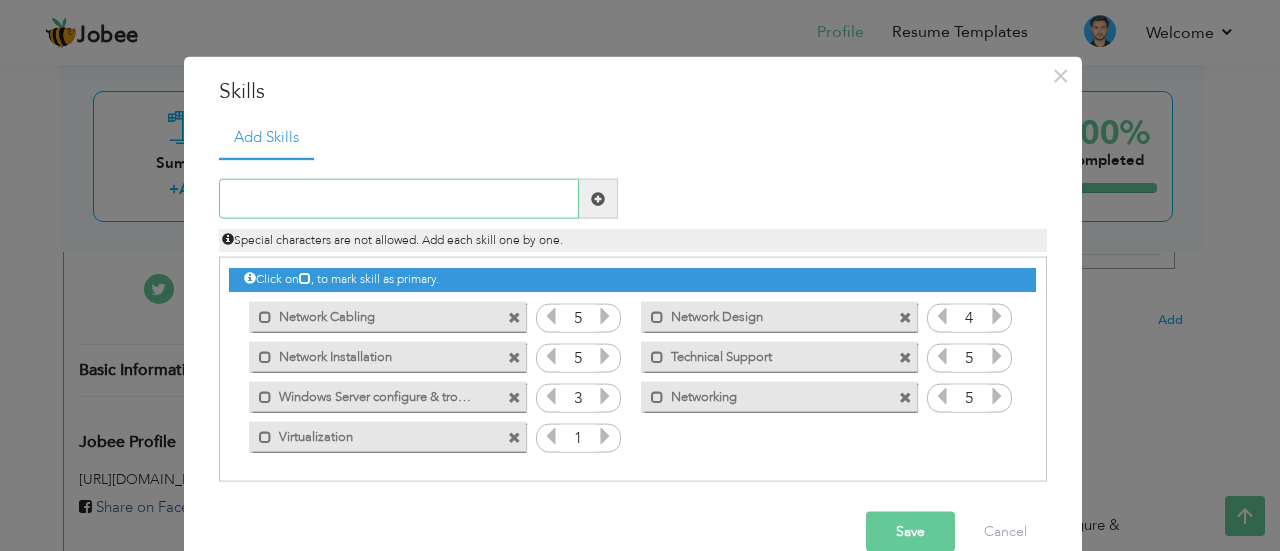 click at bounding box center (399, 199) 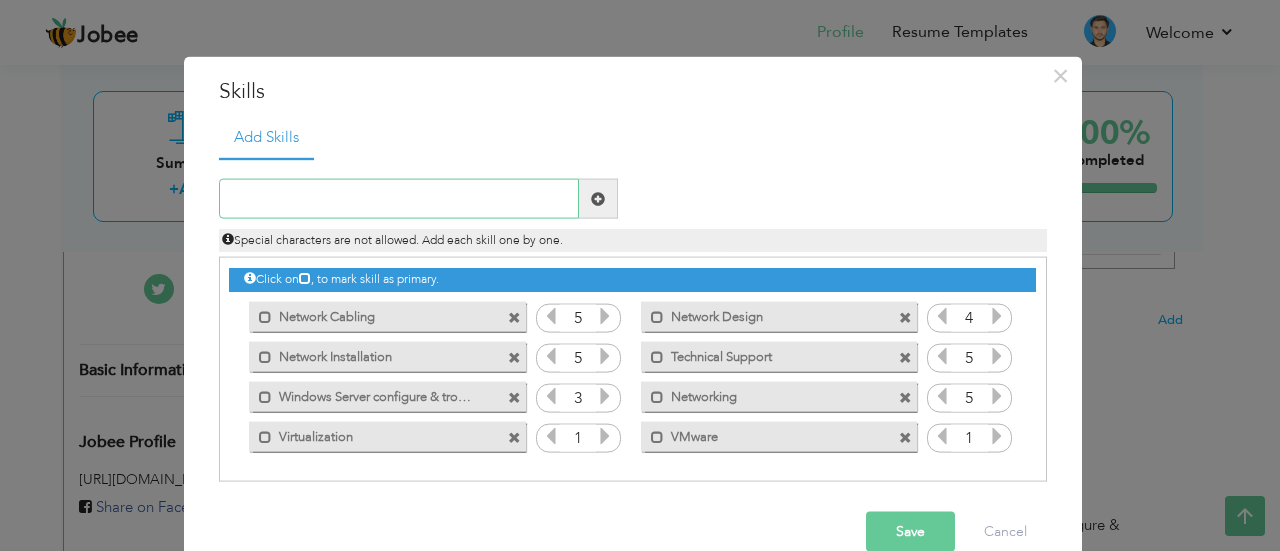 click at bounding box center [399, 199] 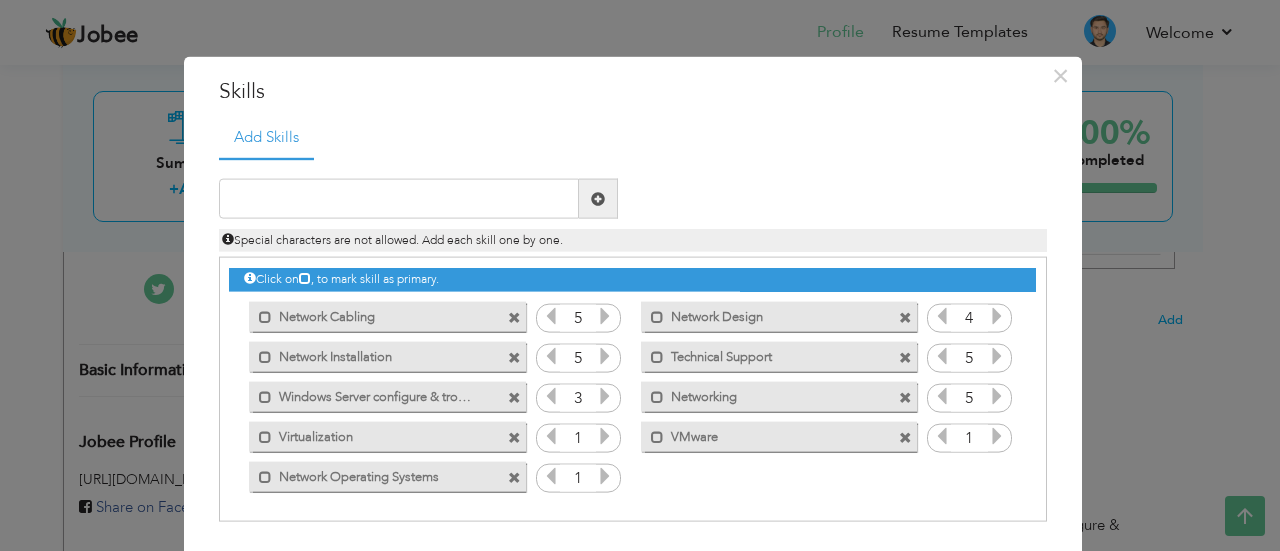 click at bounding box center [605, 436] 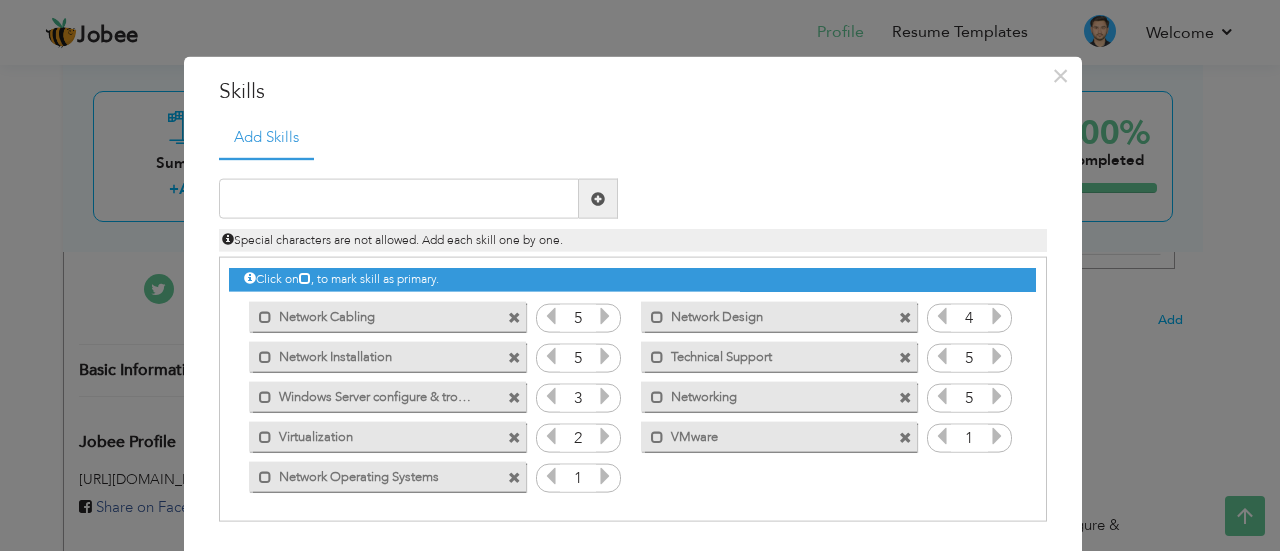 click at bounding box center (605, 436) 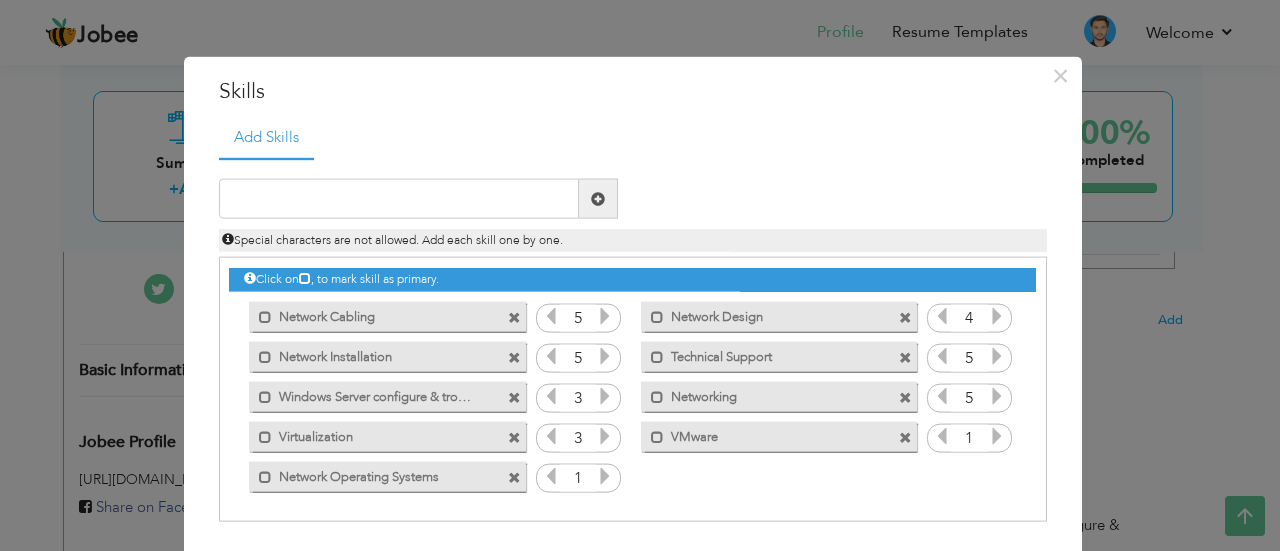click at bounding box center [605, 476] 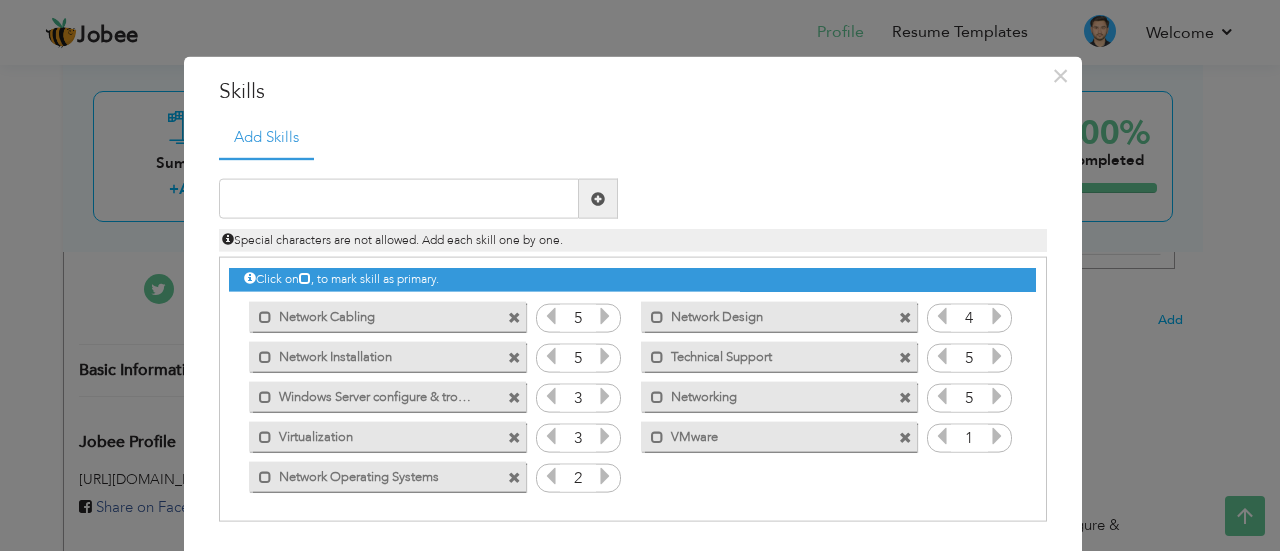 click at bounding box center [605, 476] 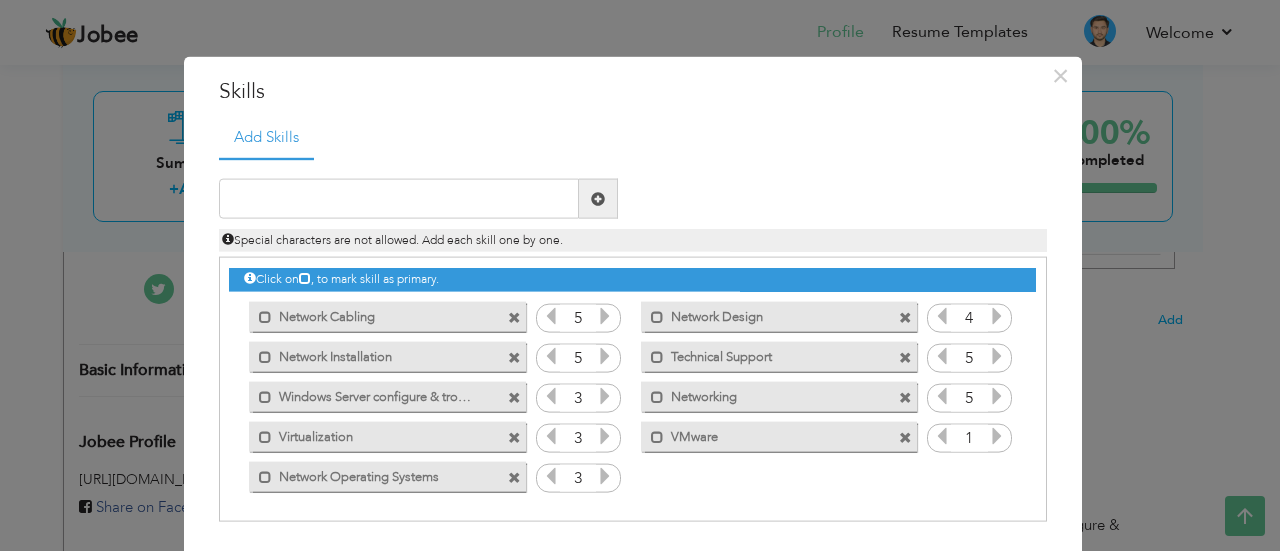 click at bounding box center (605, 476) 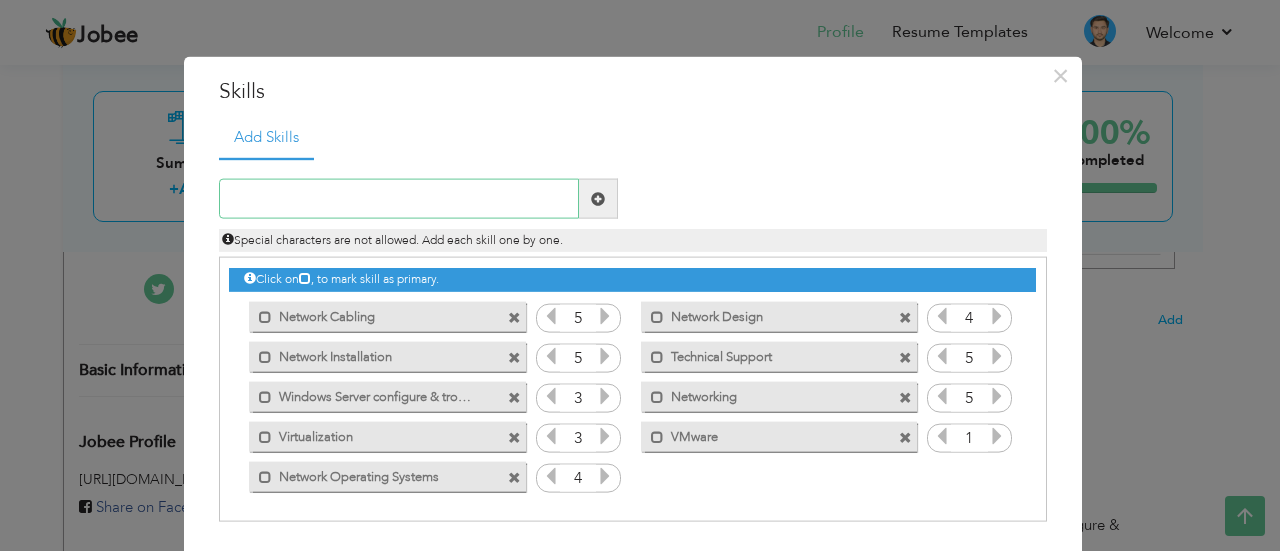 click at bounding box center [399, 199] 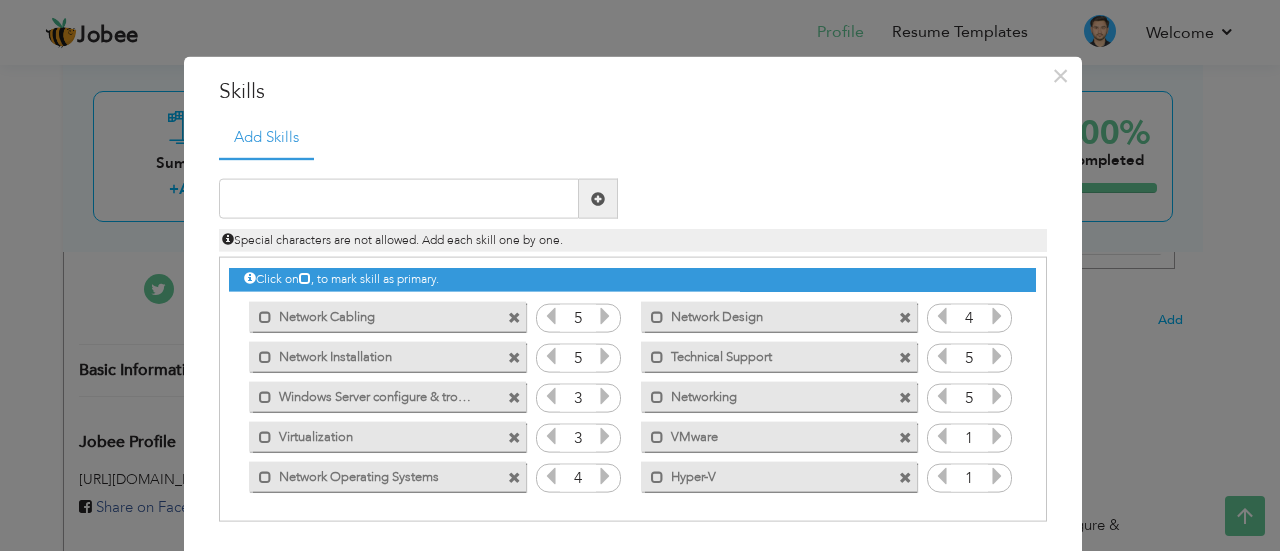 click at bounding box center (997, 476) 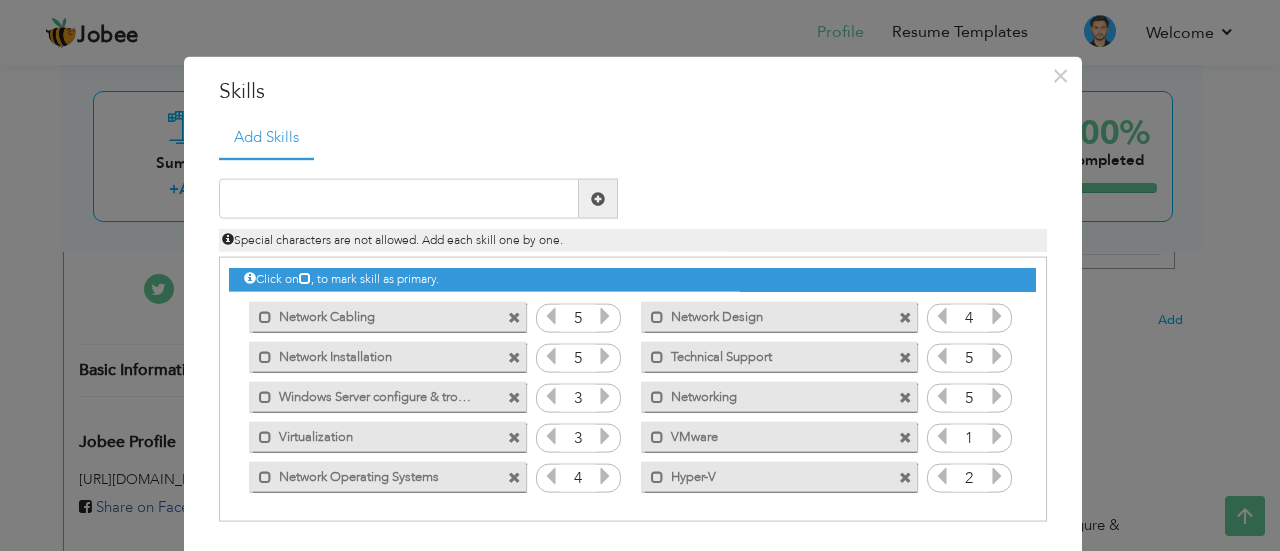 click at bounding box center (997, 476) 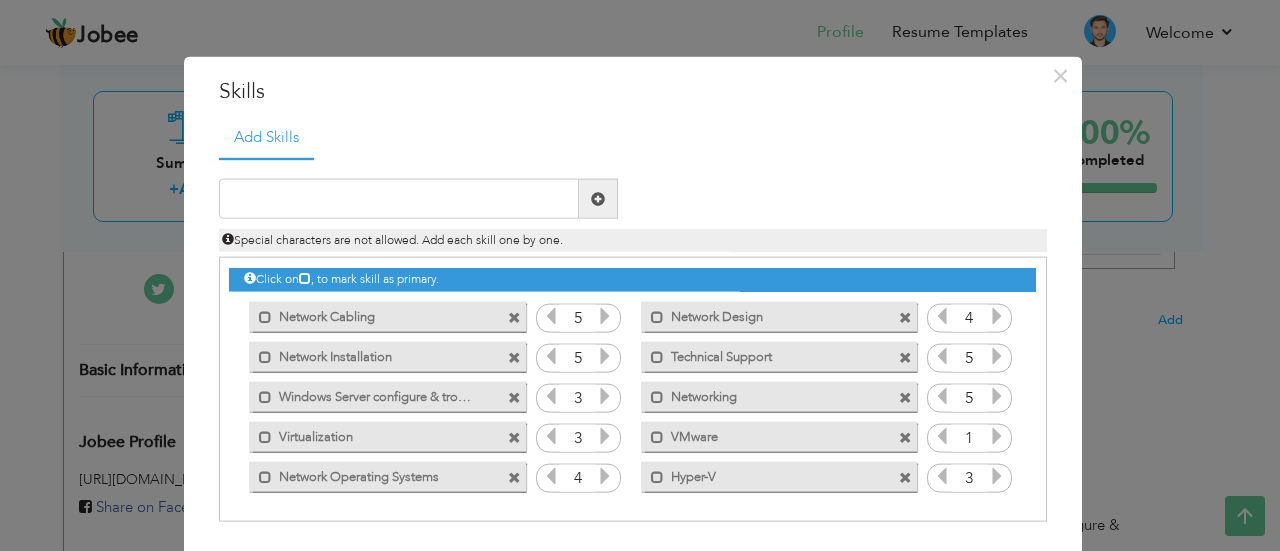 click at bounding box center (997, 476) 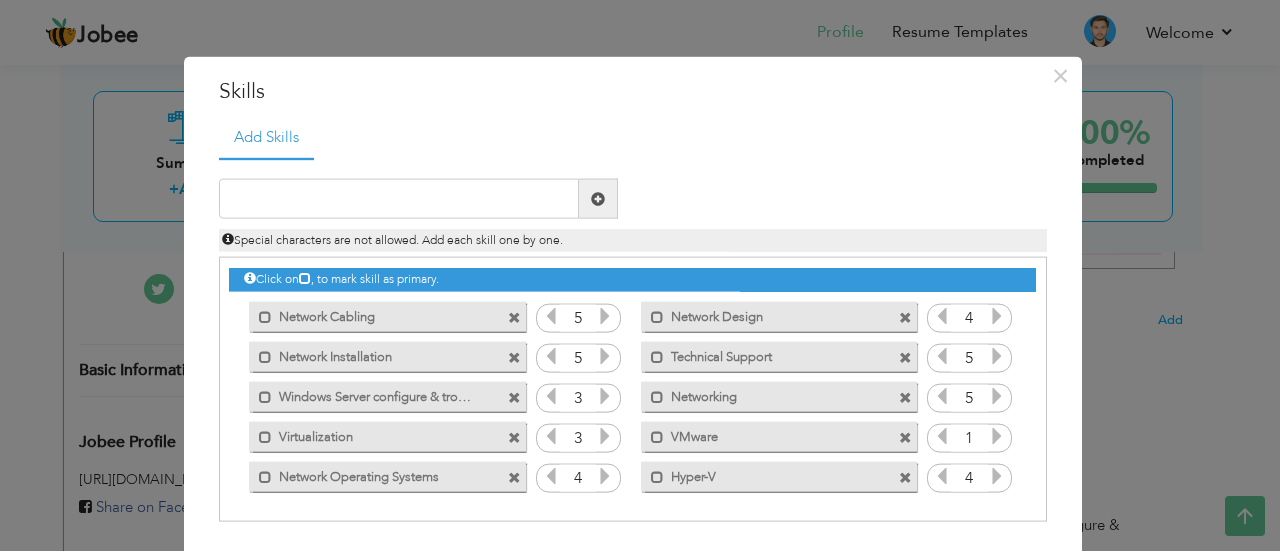 click at bounding box center (942, 476) 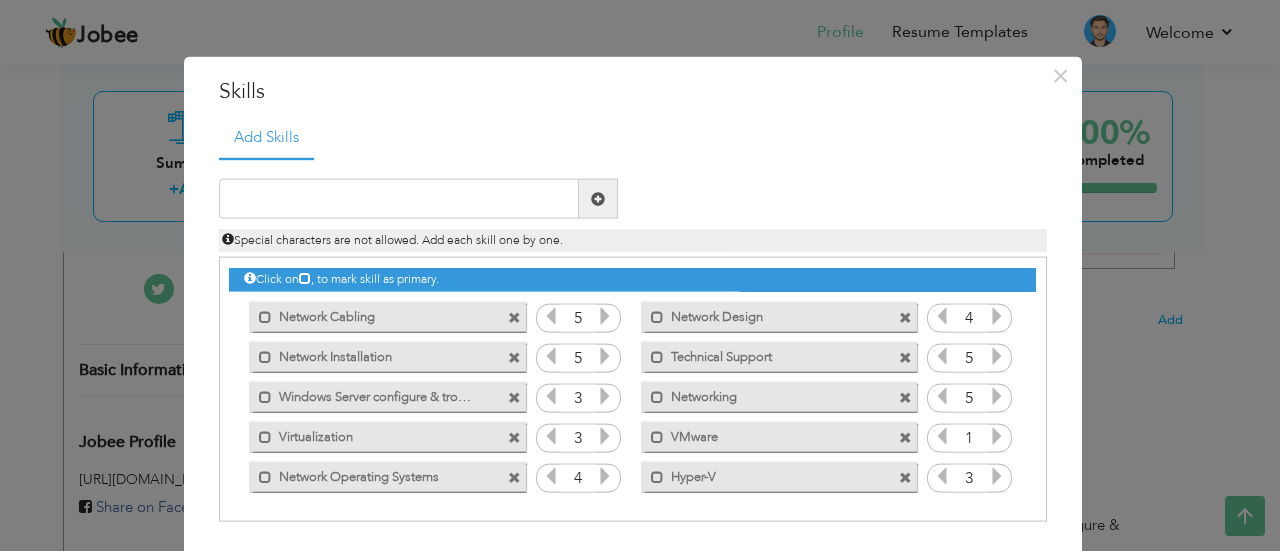 click at bounding box center [997, 436] 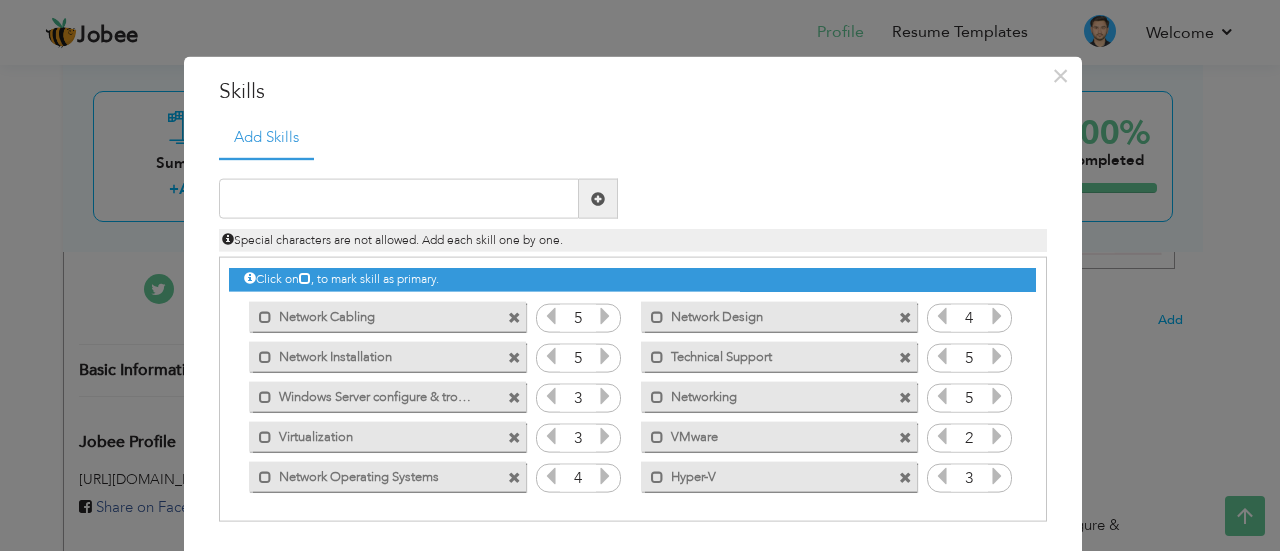 click at bounding box center (997, 436) 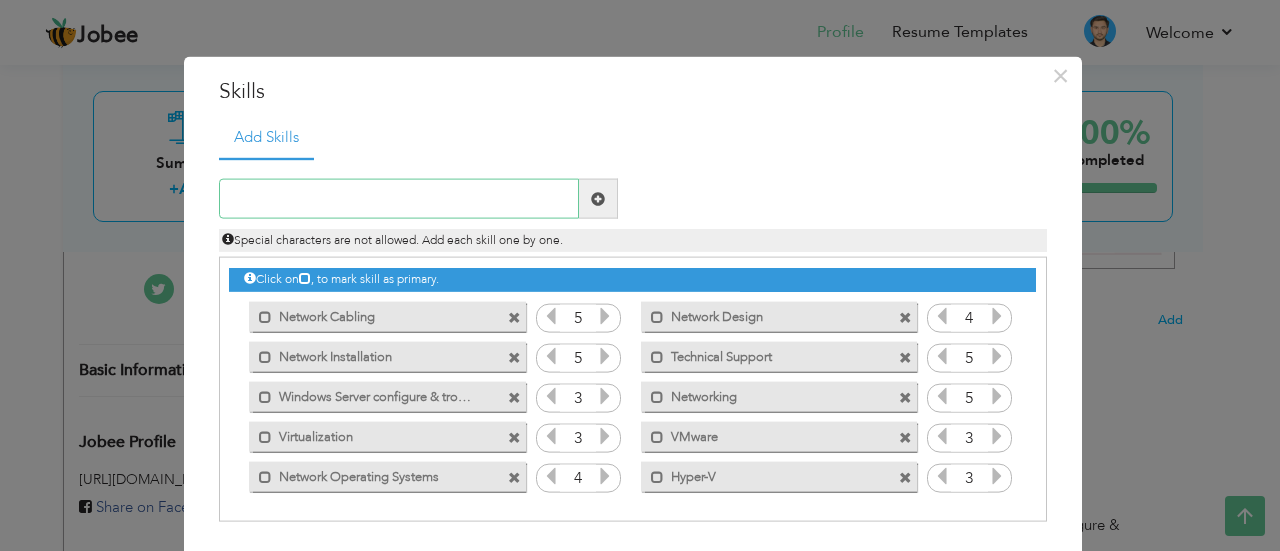 click at bounding box center [399, 199] 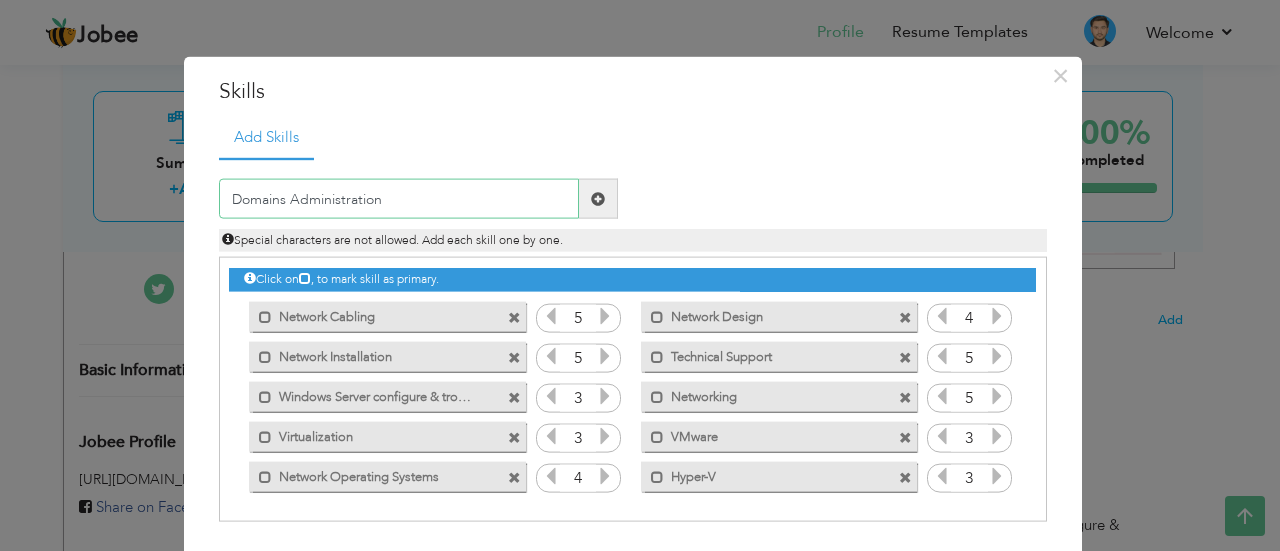 type 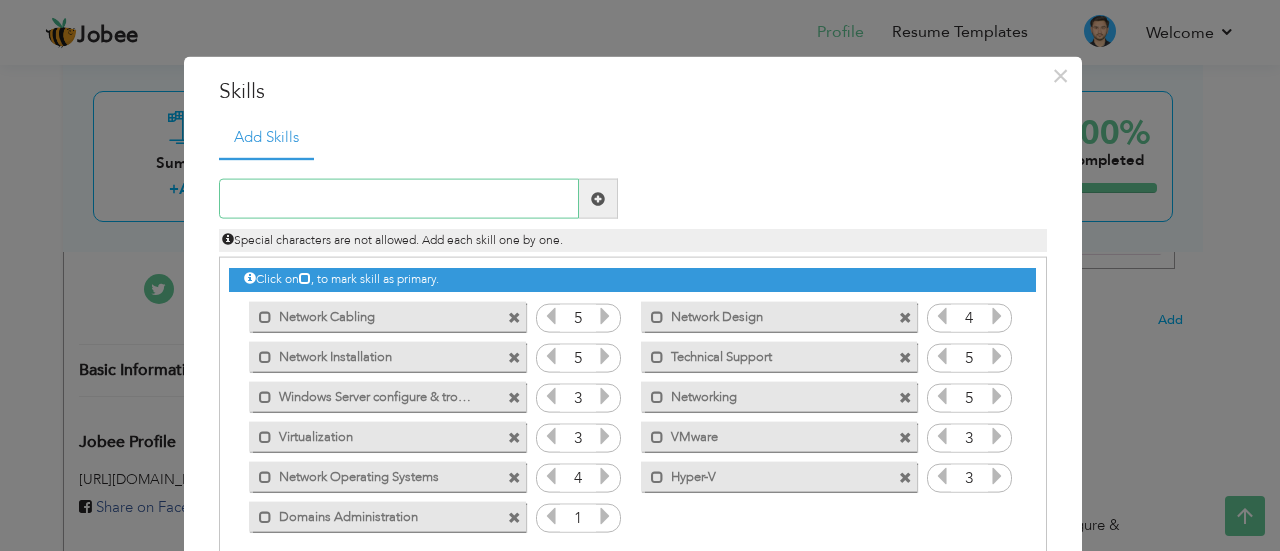 scroll, scrollTop: 4, scrollLeft: 0, axis: vertical 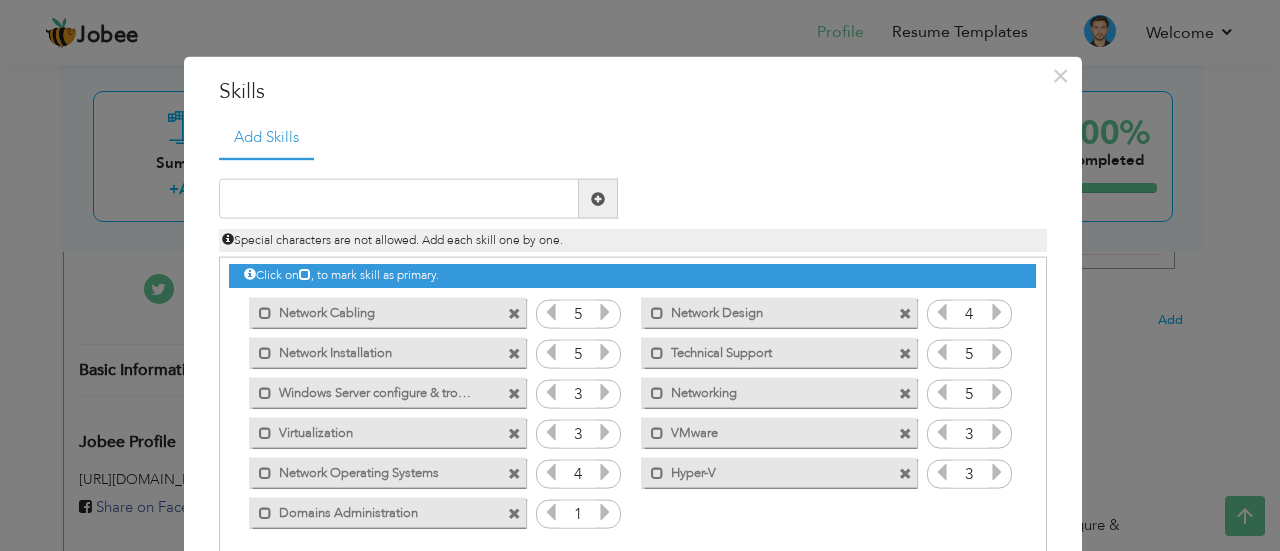 click at bounding box center (605, 512) 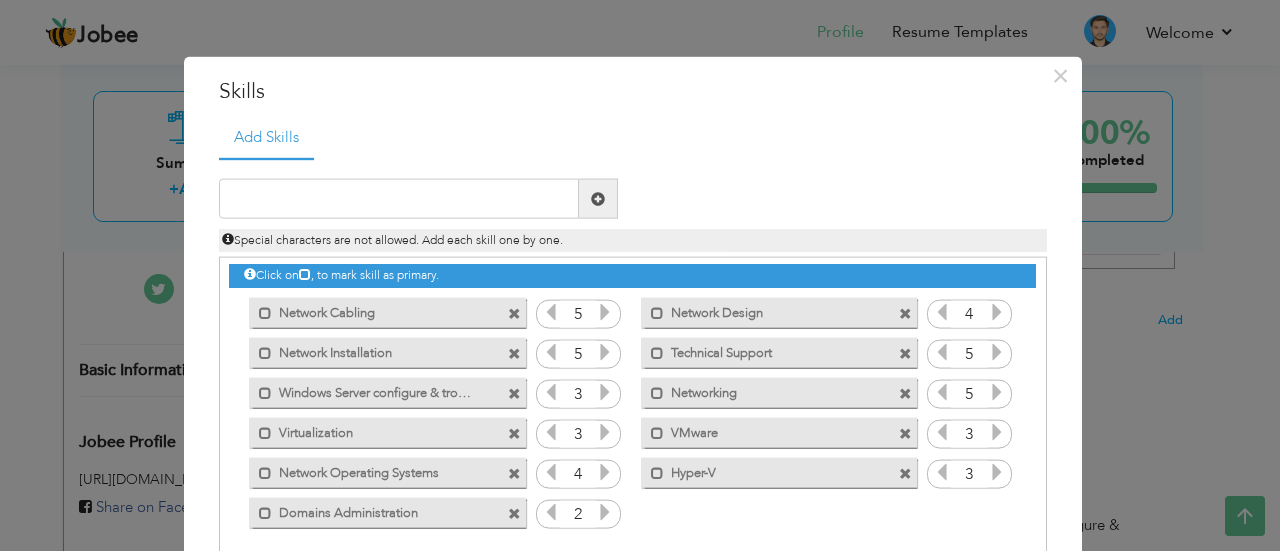 click at bounding box center [605, 512] 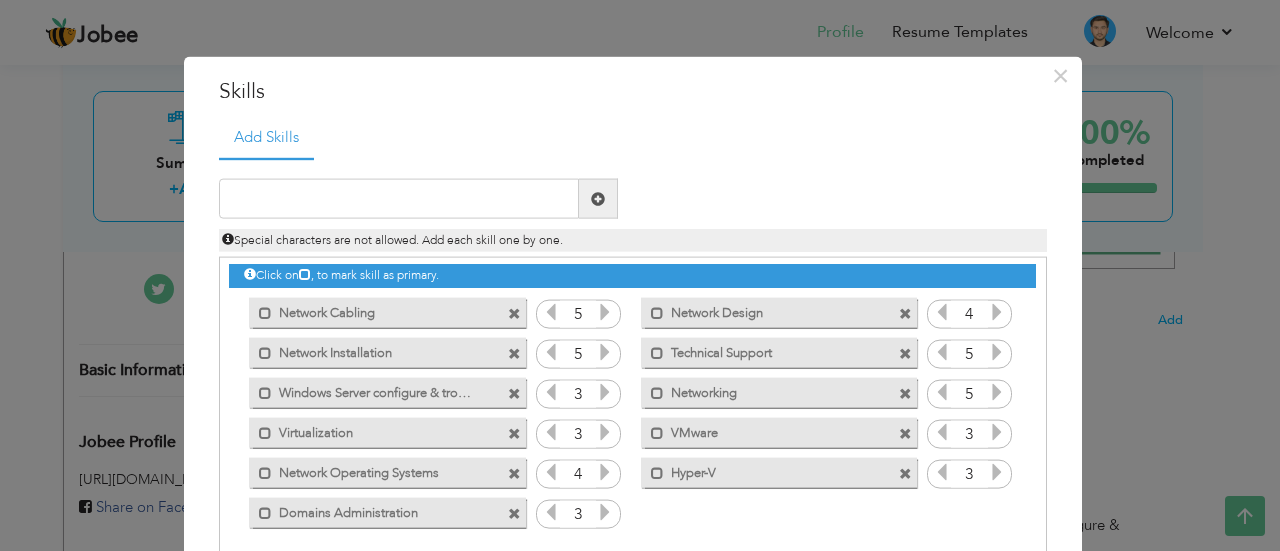 scroll, scrollTop: 110, scrollLeft: 0, axis: vertical 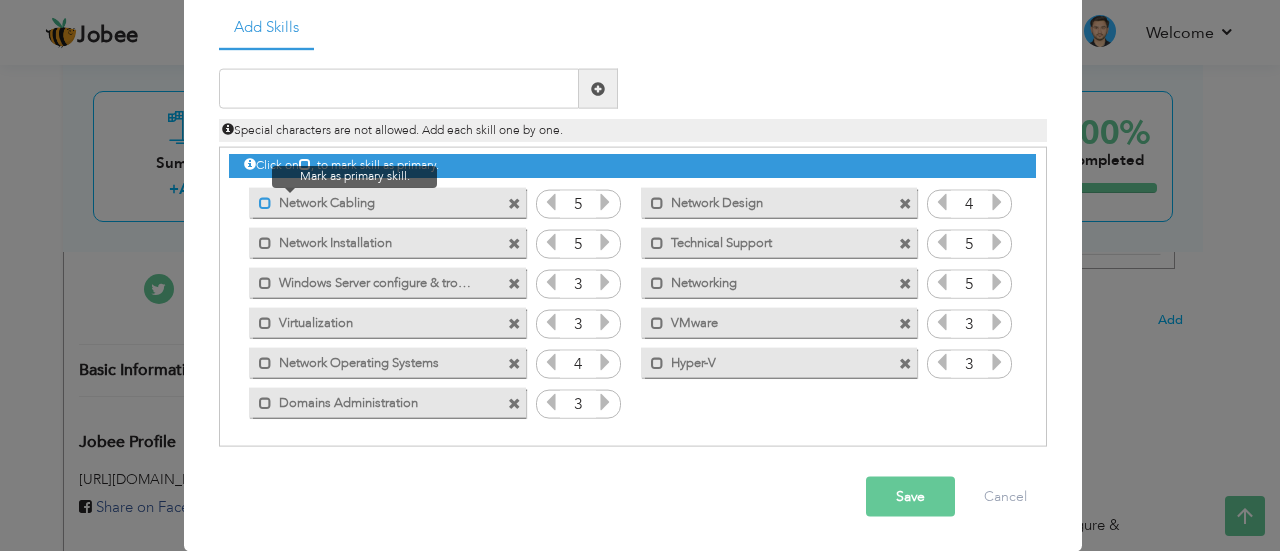 click at bounding box center [265, 202] 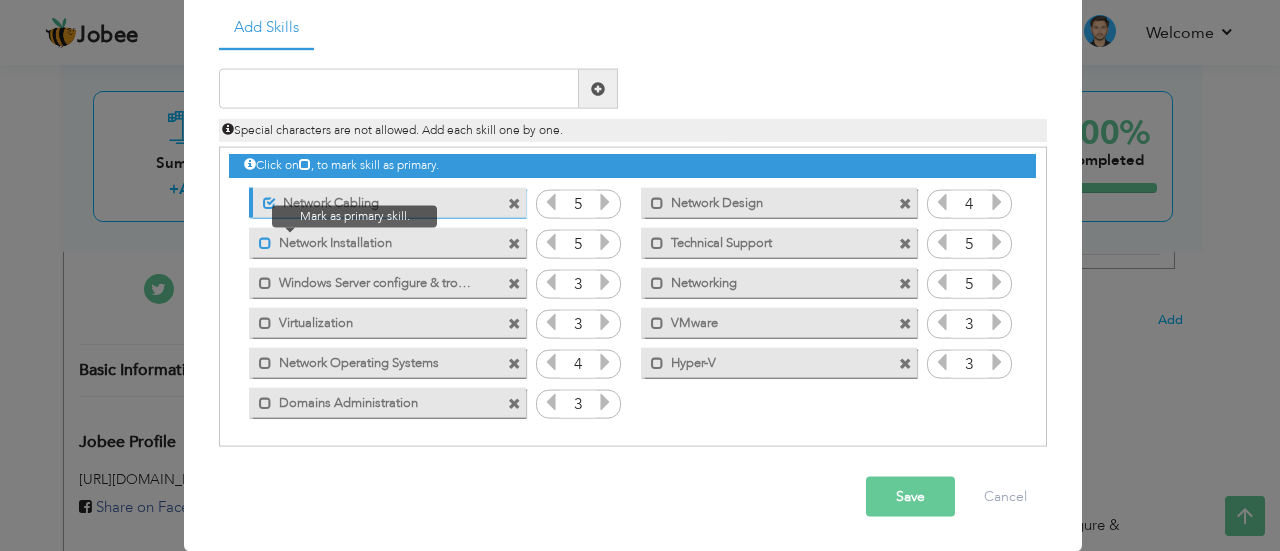 click at bounding box center (265, 242) 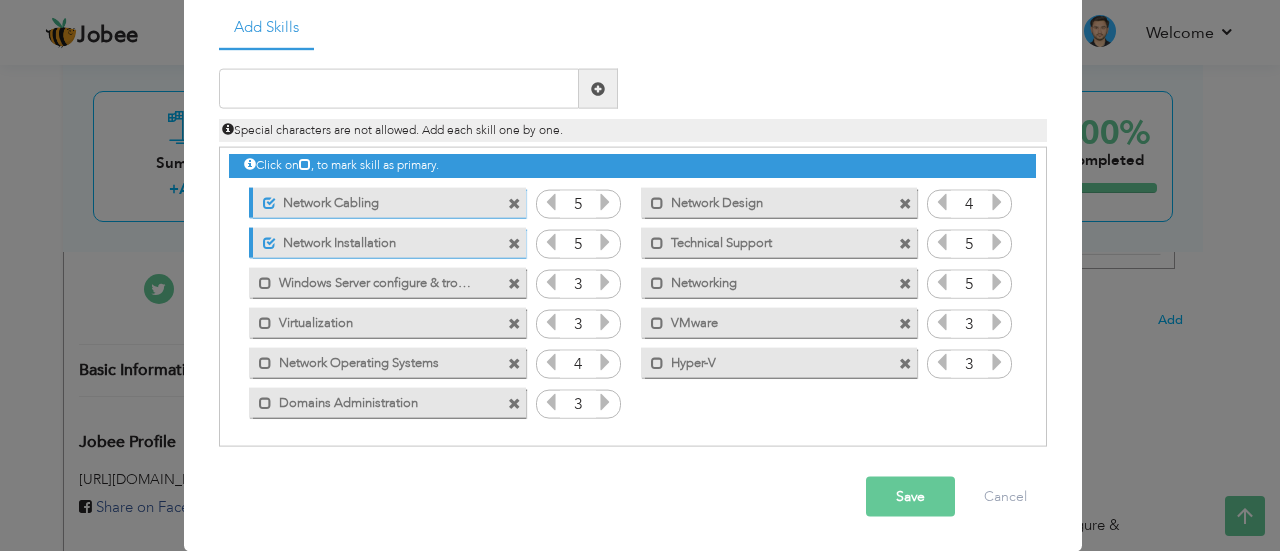 drag, startPoint x: 648, startPoint y: 199, endPoint x: 654, endPoint y: 252, distance: 53.338543 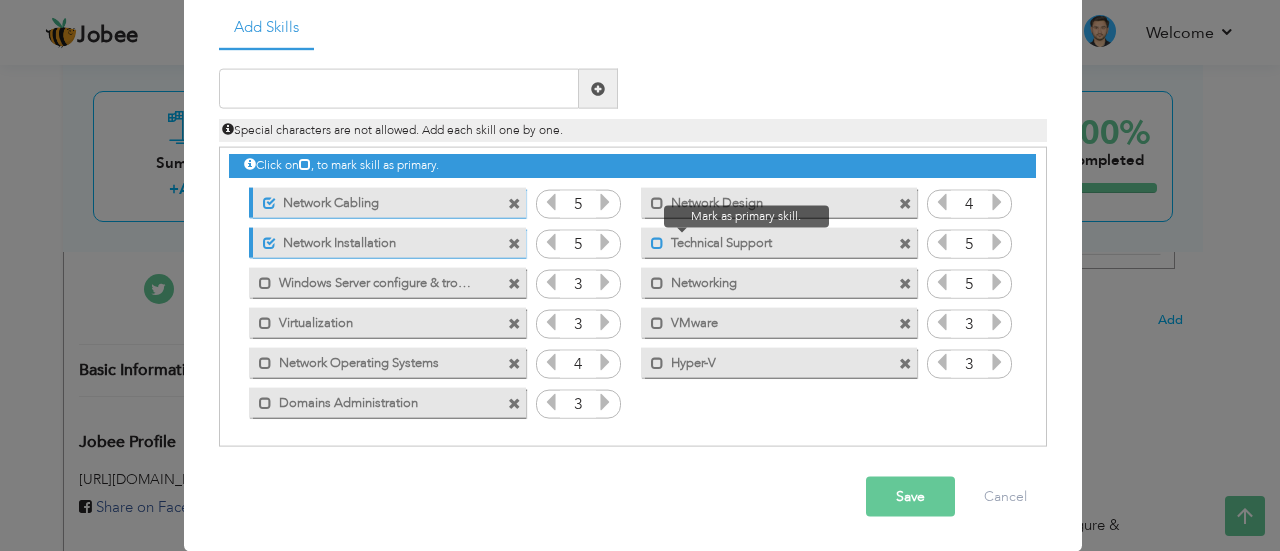 click at bounding box center [657, 242] 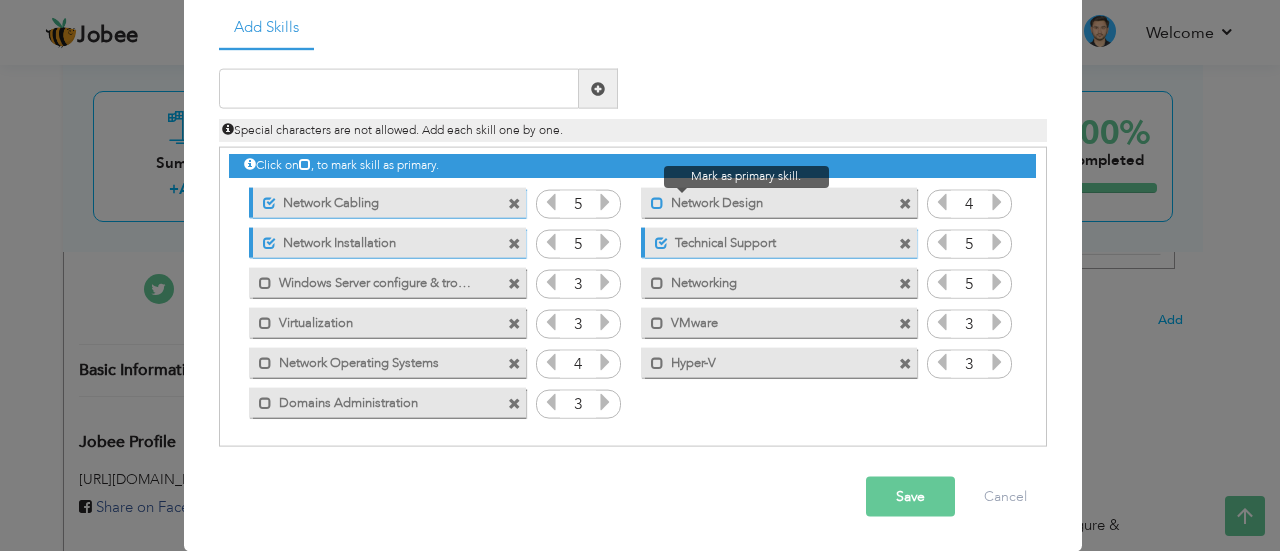 click at bounding box center [657, 202] 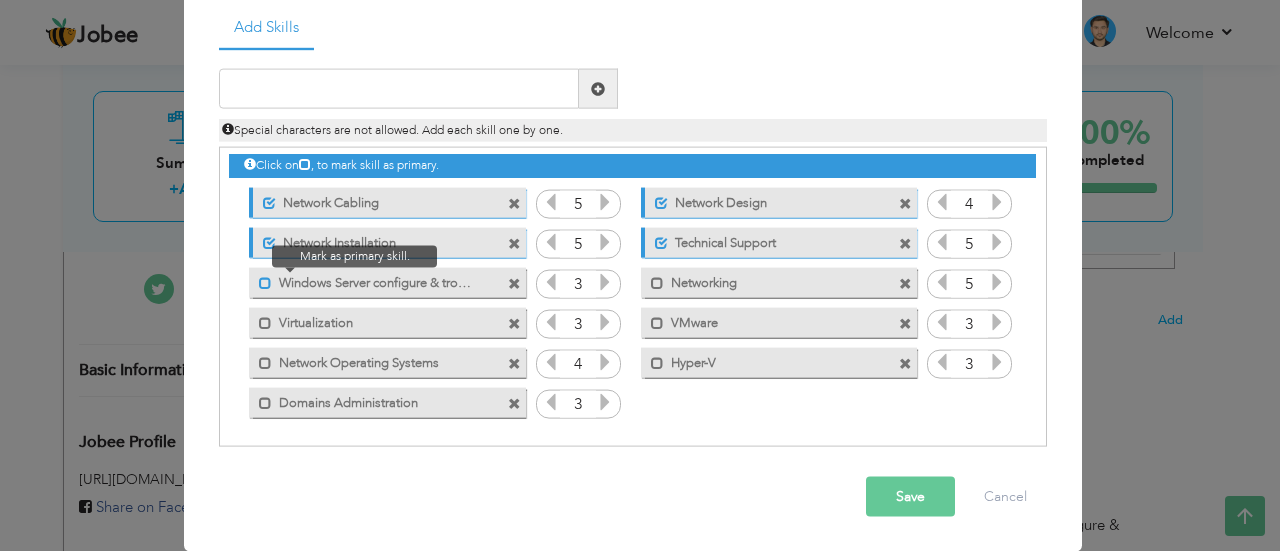 click at bounding box center [265, 282] 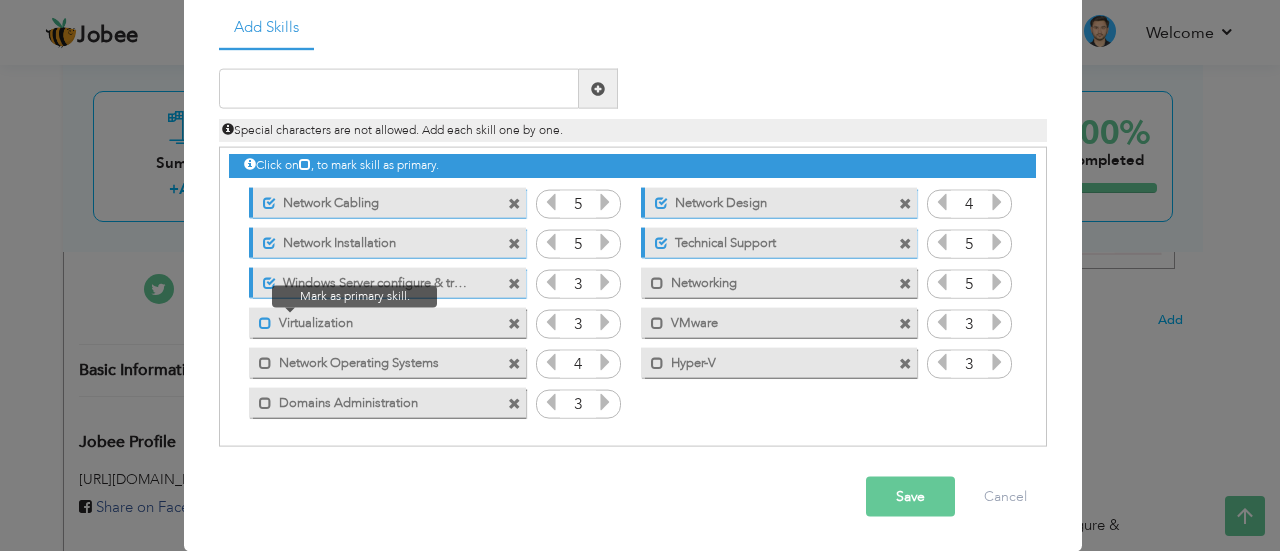 click at bounding box center (265, 322) 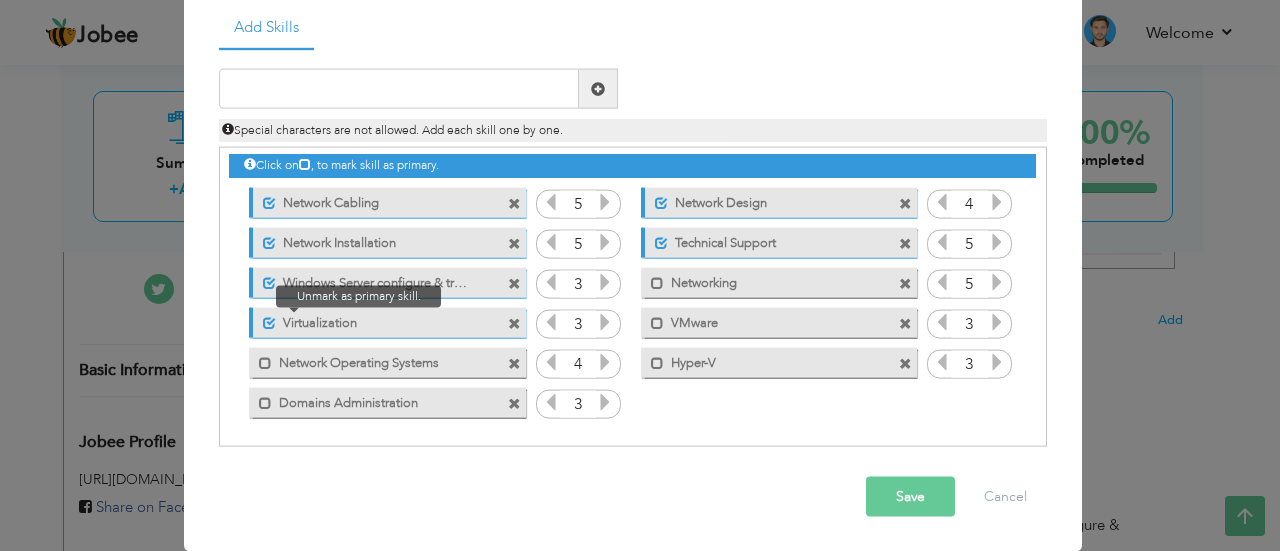 click at bounding box center [264, 317] 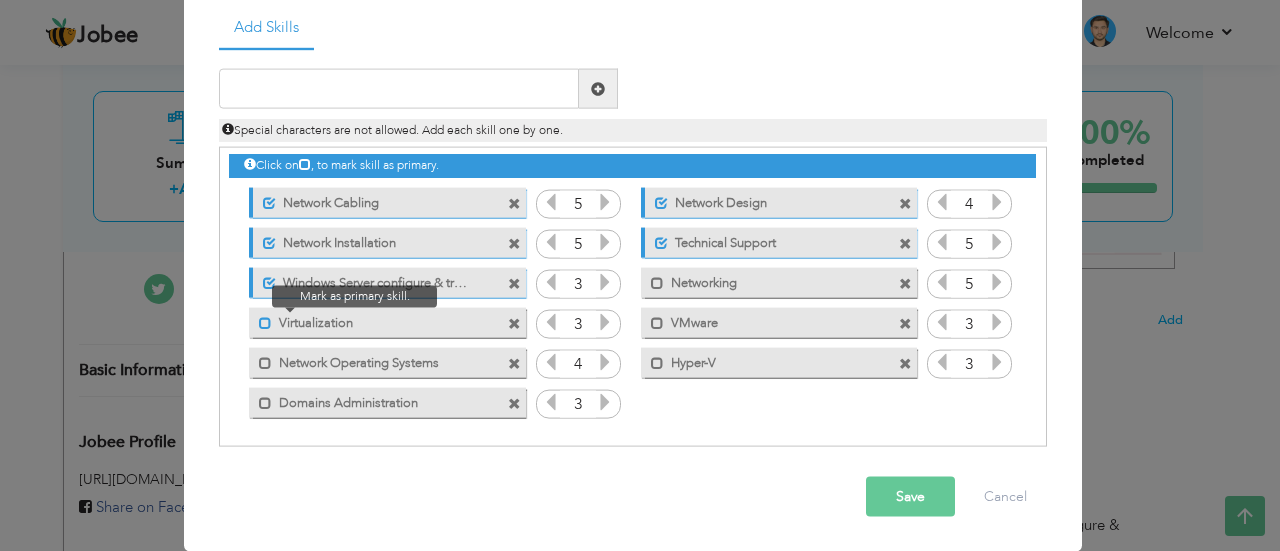 click at bounding box center (265, 322) 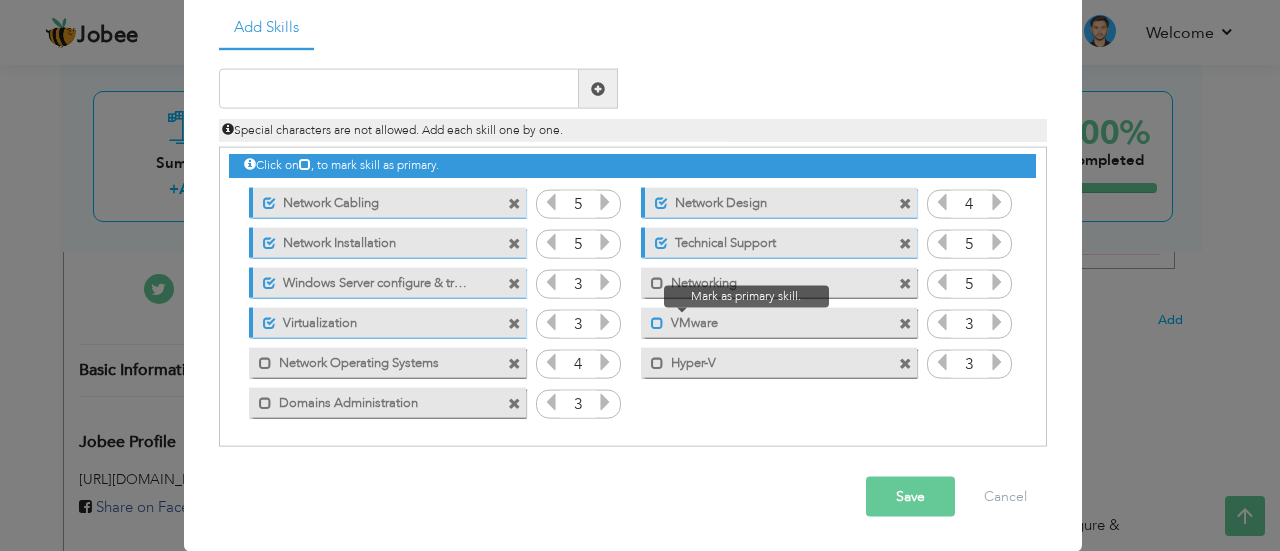 click at bounding box center (657, 322) 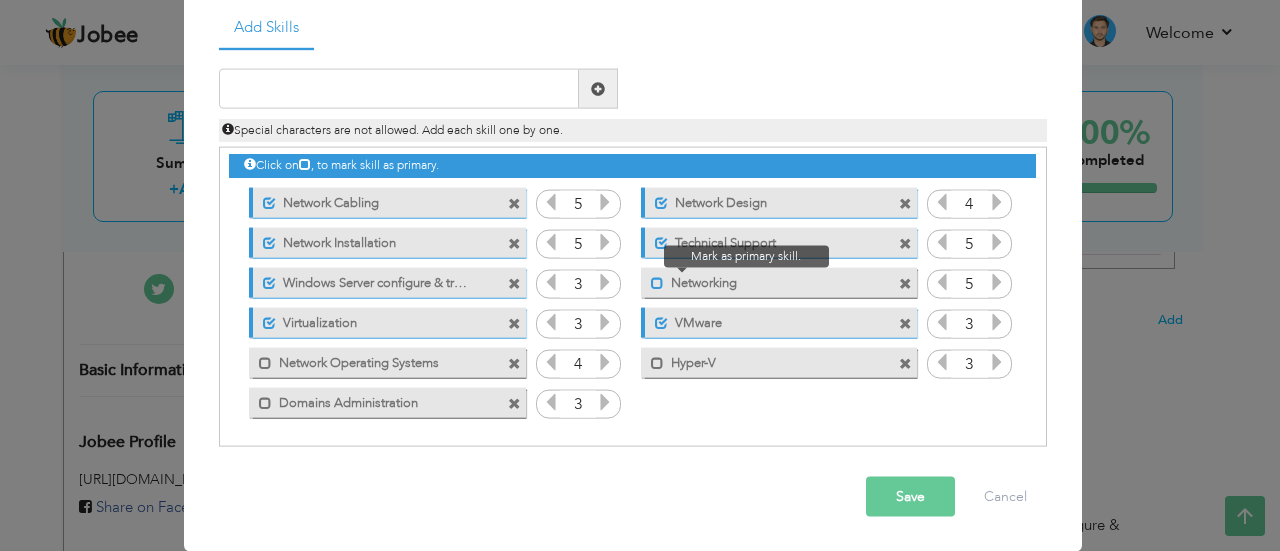 click at bounding box center [657, 282] 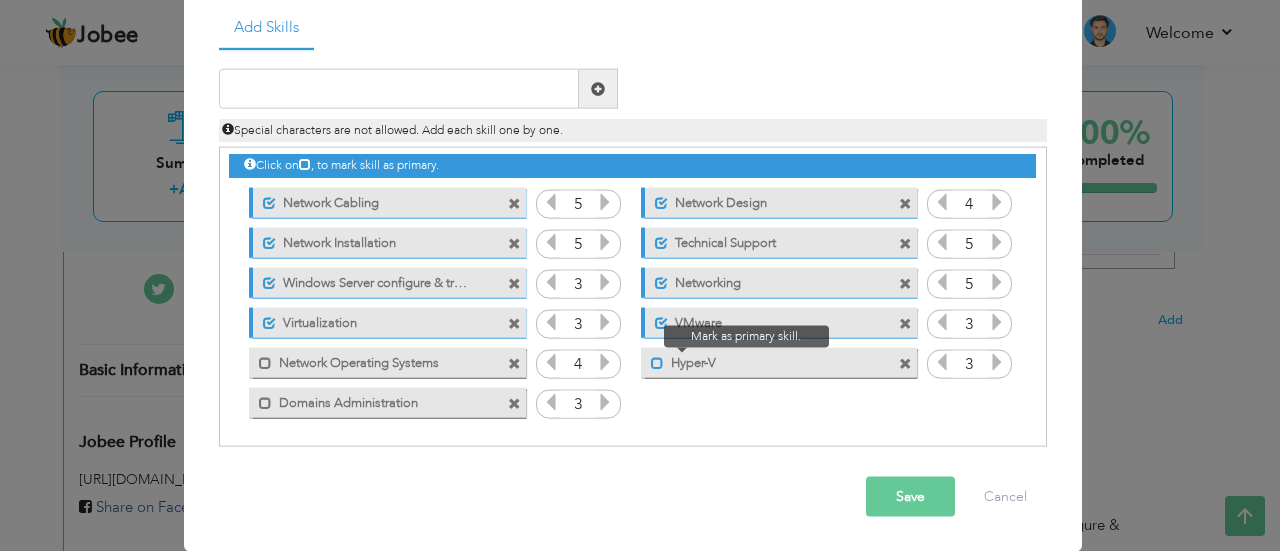 click at bounding box center [657, 362] 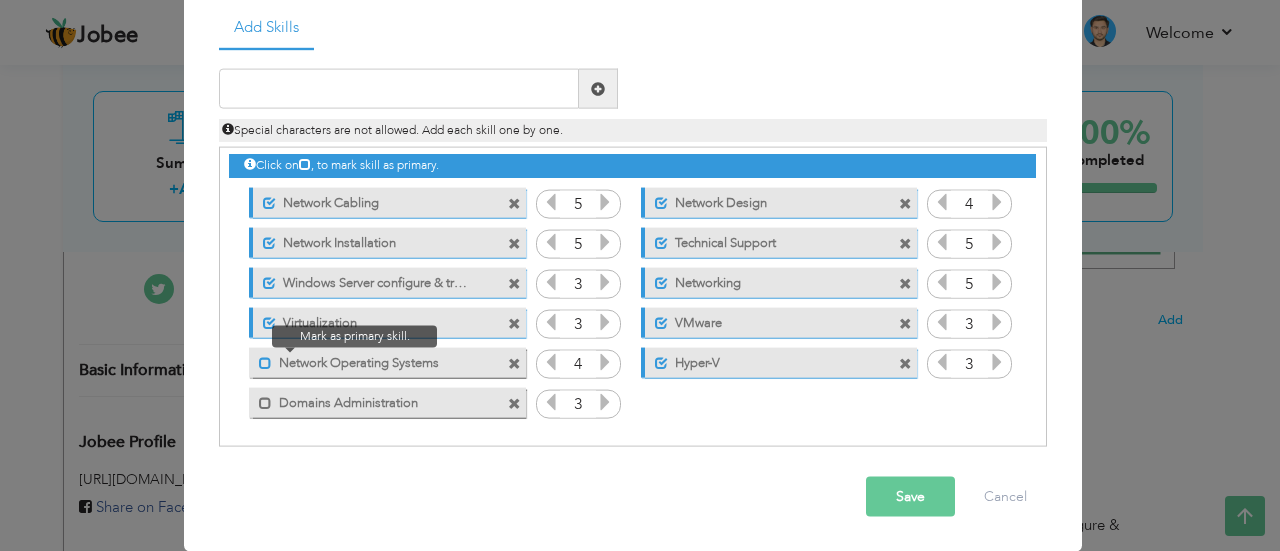 click at bounding box center (265, 362) 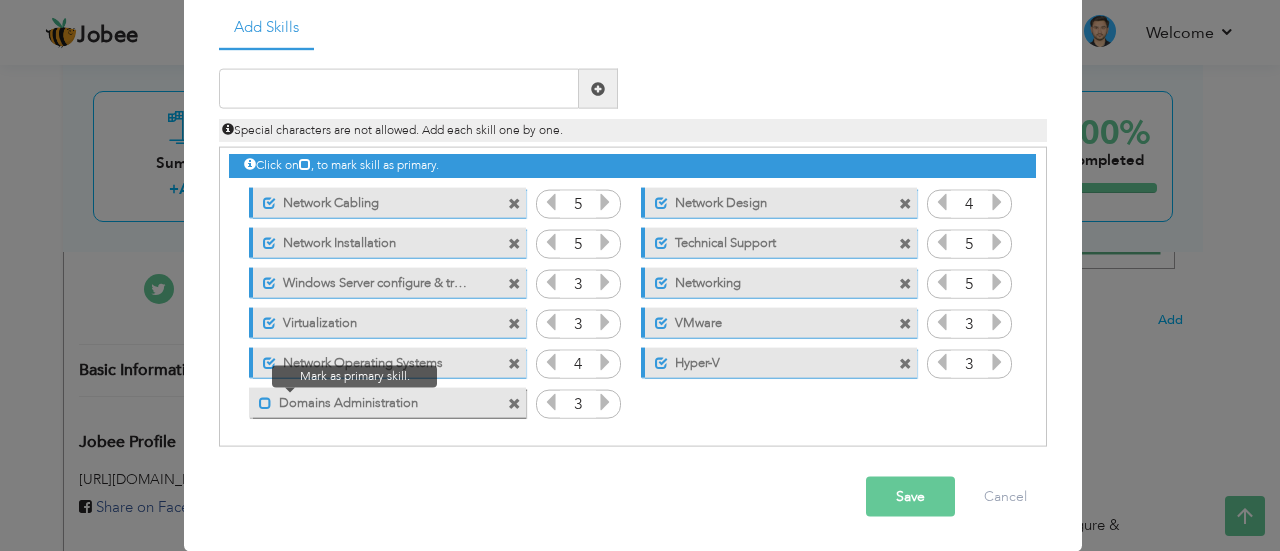 click at bounding box center (265, 402) 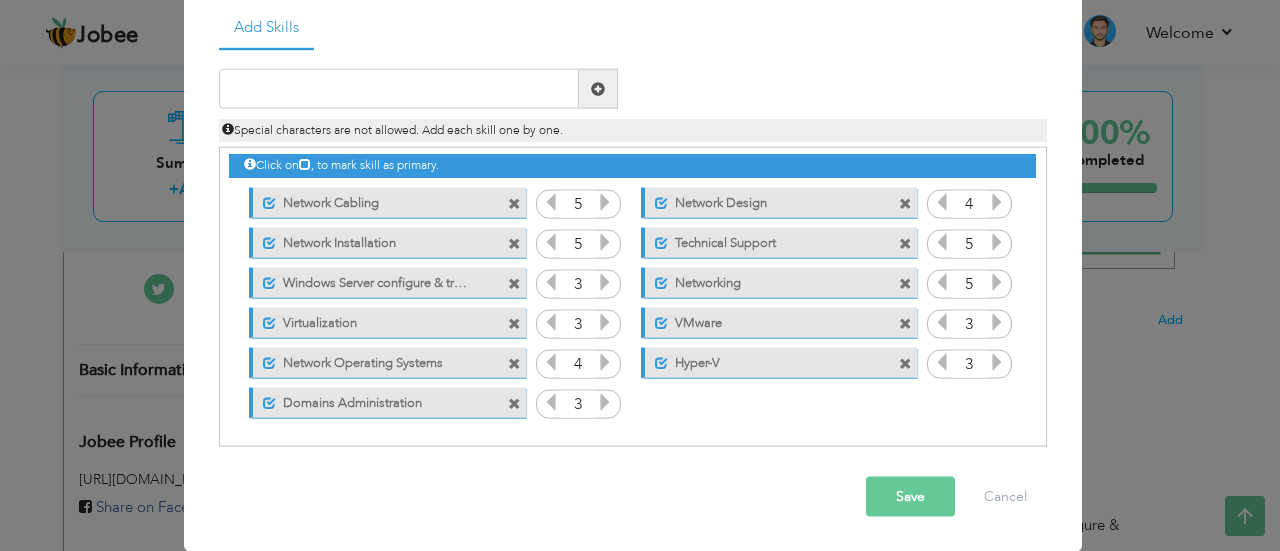 click on "Save" at bounding box center [910, 497] 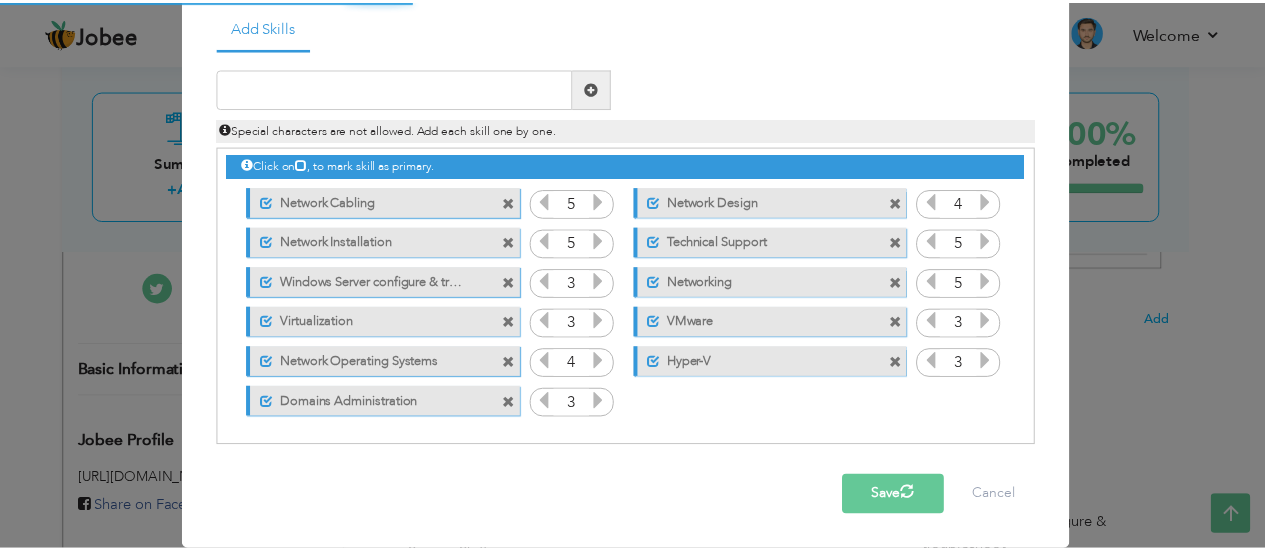 scroll, scrollTop: 0, scrollLeft: 0, axis: both 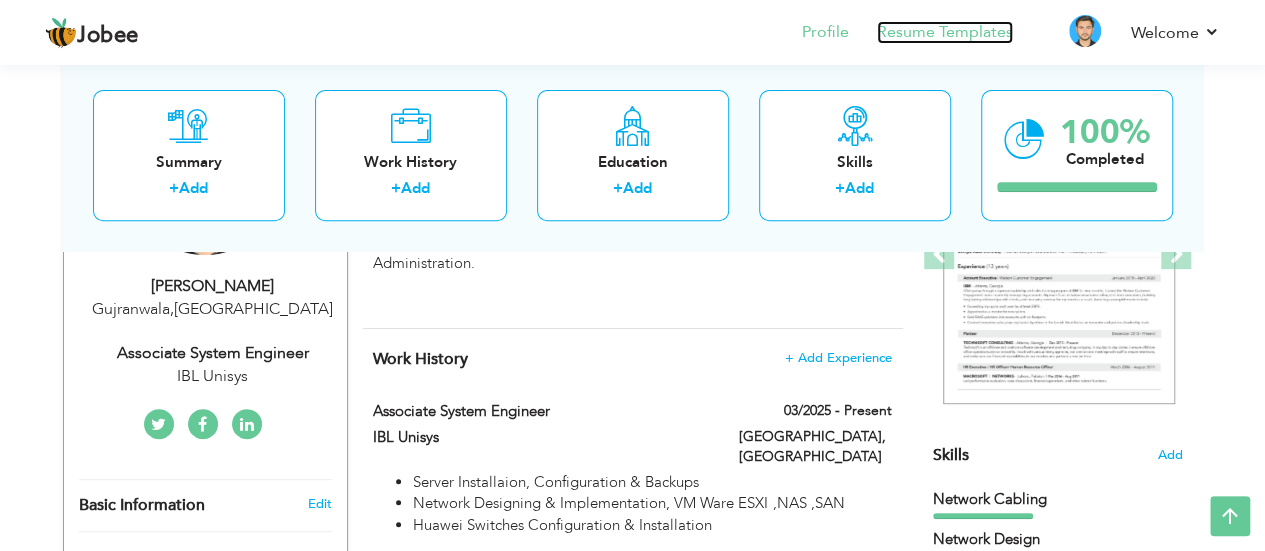 click on "Resume Templates" at bounding box center (945, 32) 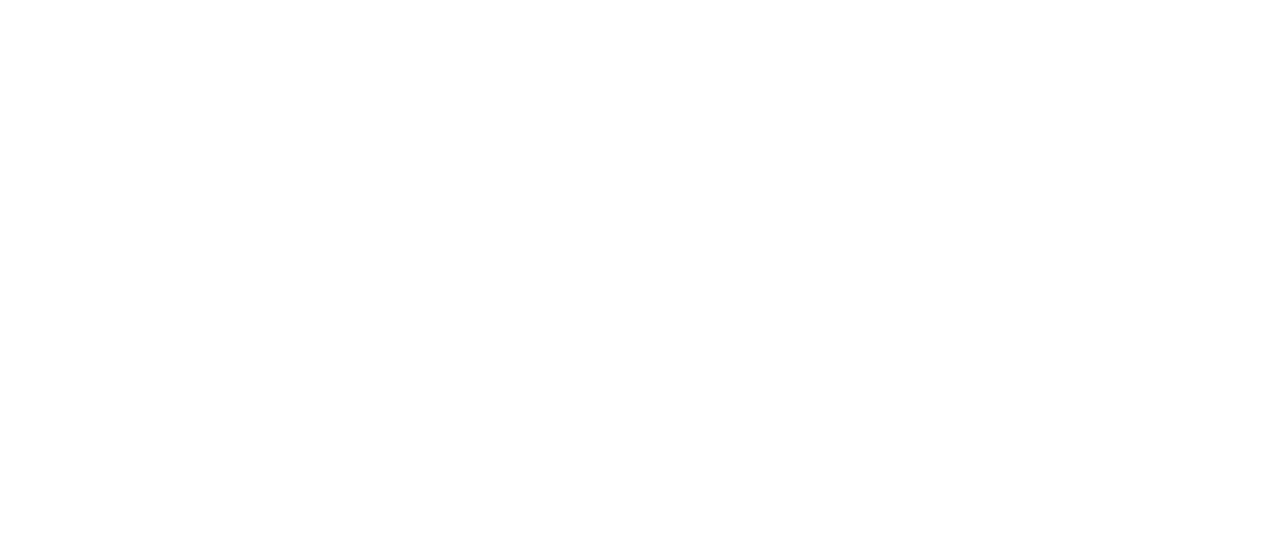 scroll, scrollTop: 0, scrollLeft: 0, axis: both 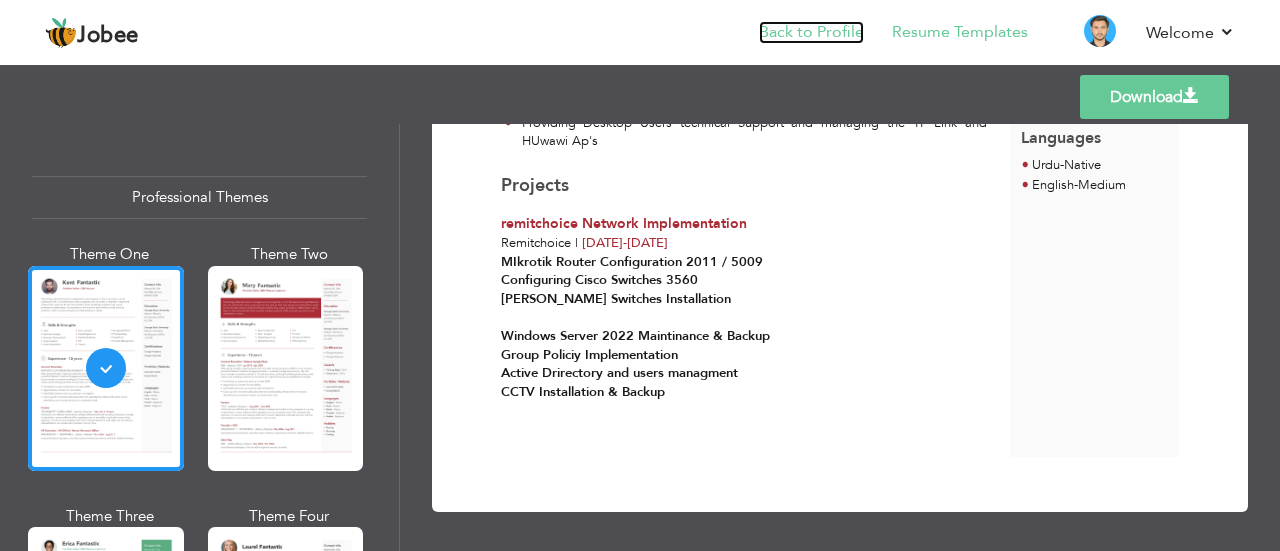 click on "Back to Profile" at bounding box center [811, 32] 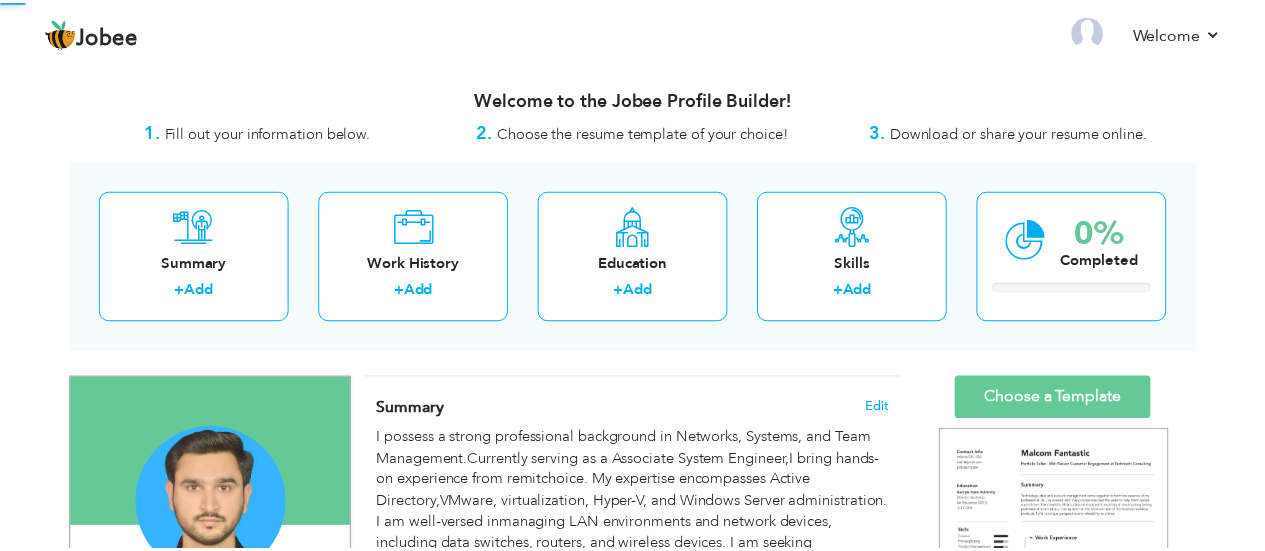 scroll, scrollTop: 0, scrollLeft: 0, axis: both 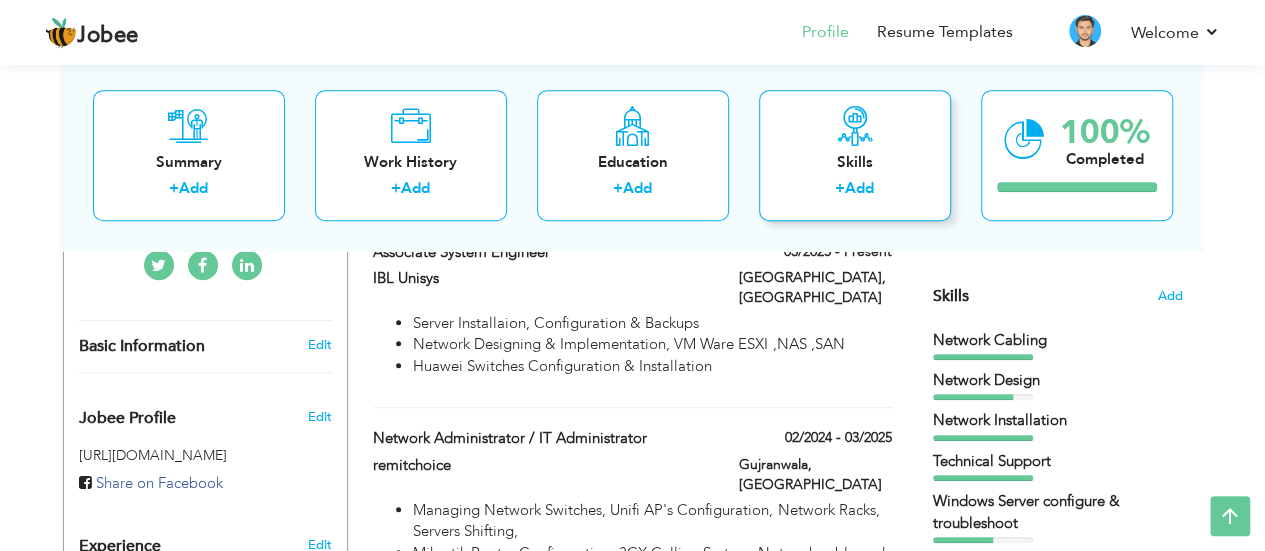 click at bounding box center (855, 126) 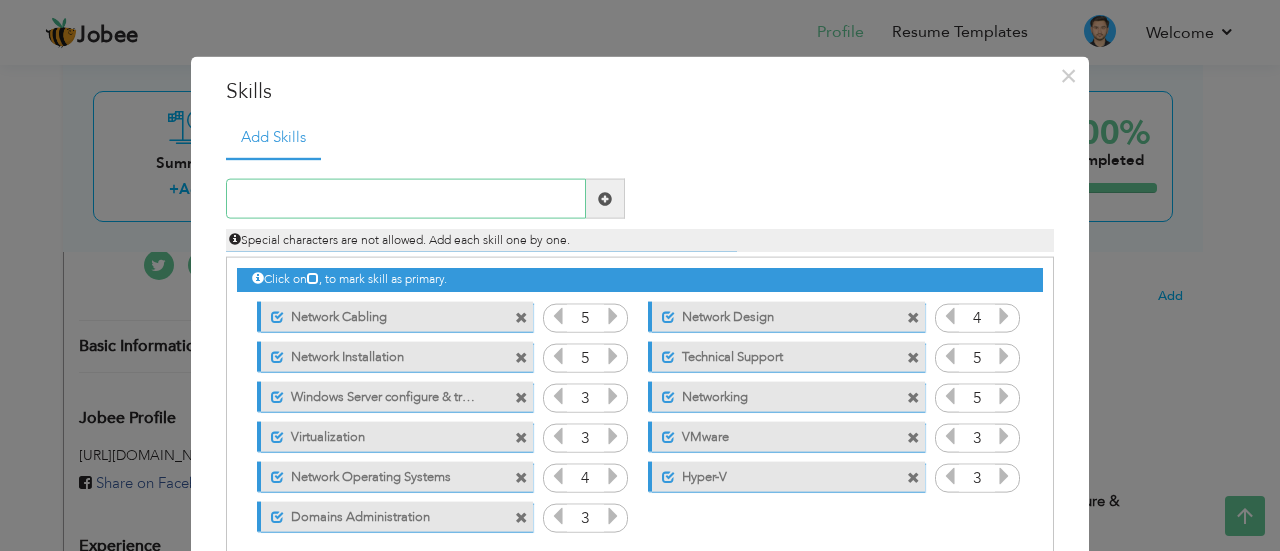 scroll, scrollTop: 4, scrollLeft: 0, axis: vertical 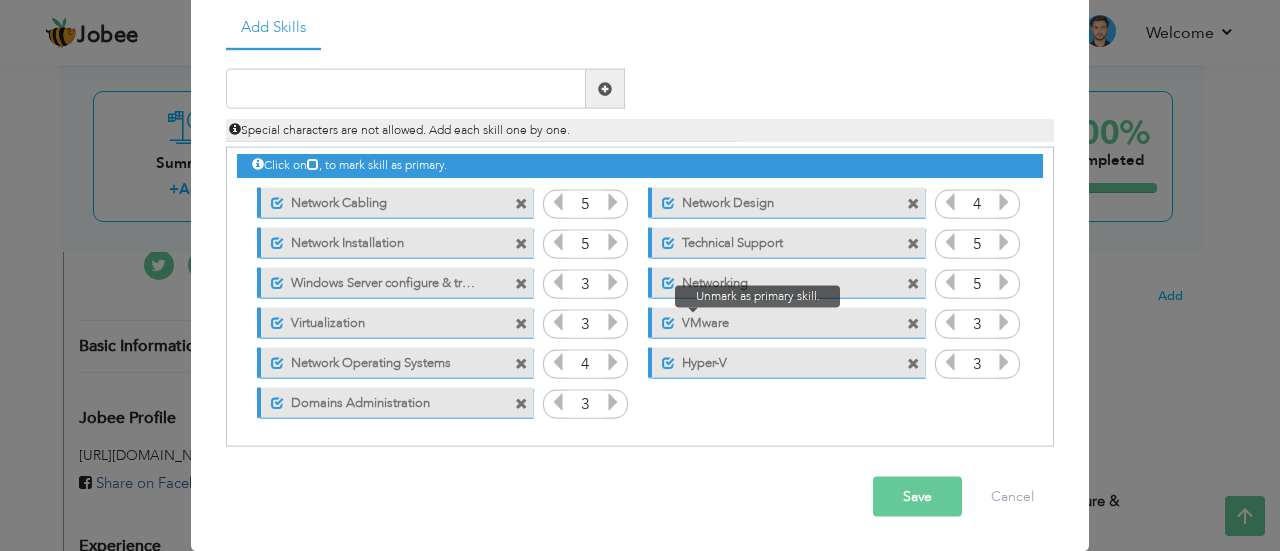 click at bounding box center [668, 322] 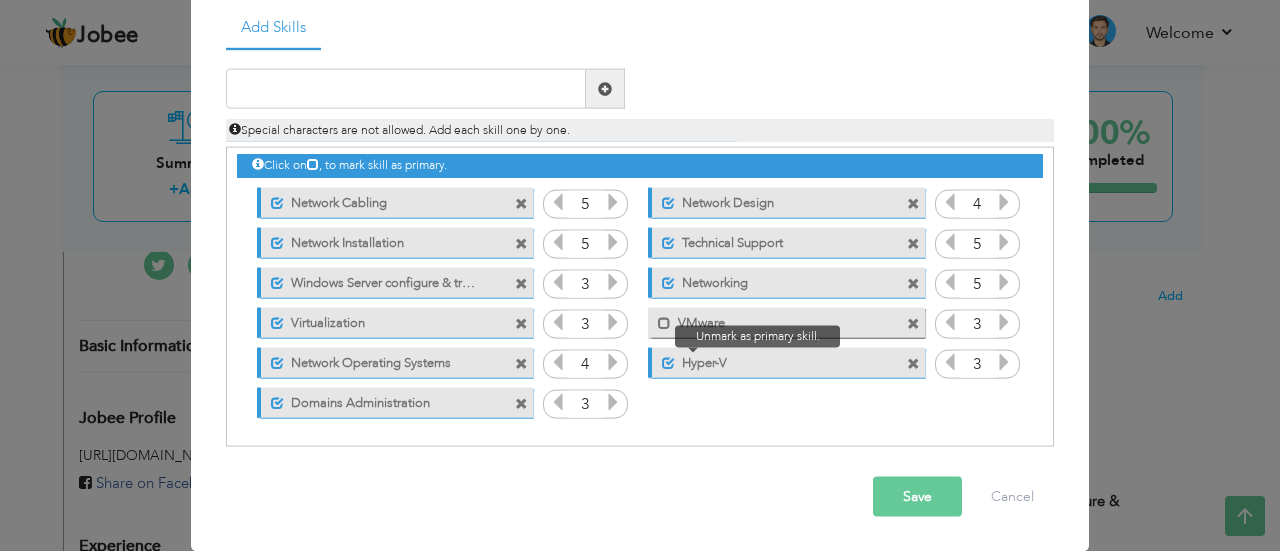 click at bounding box center [668, 362] 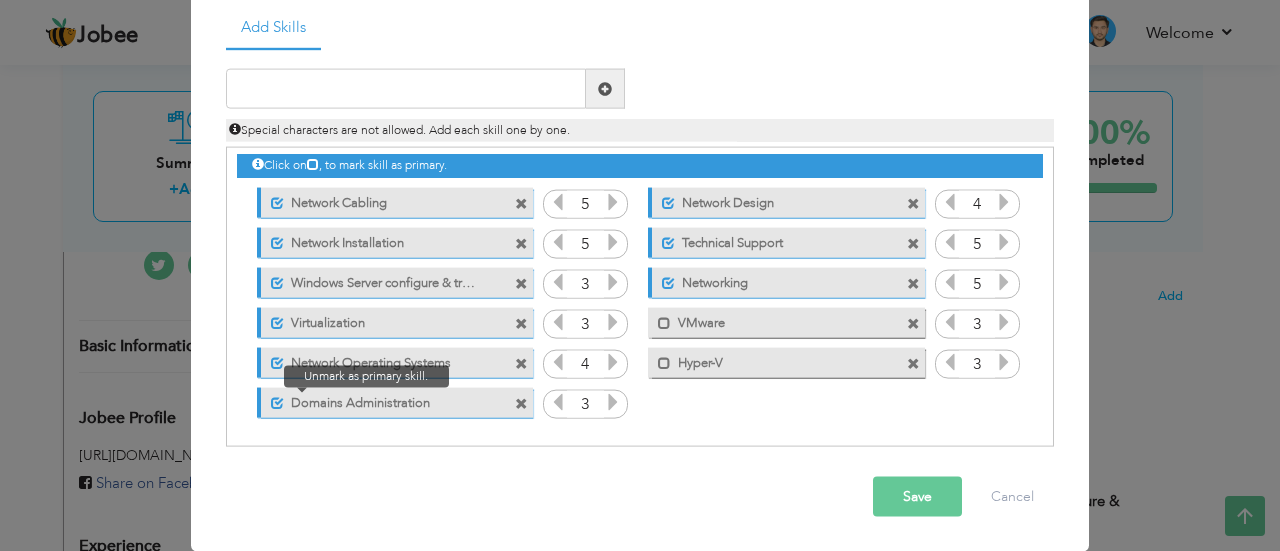 click at bounding box center (277, 402) 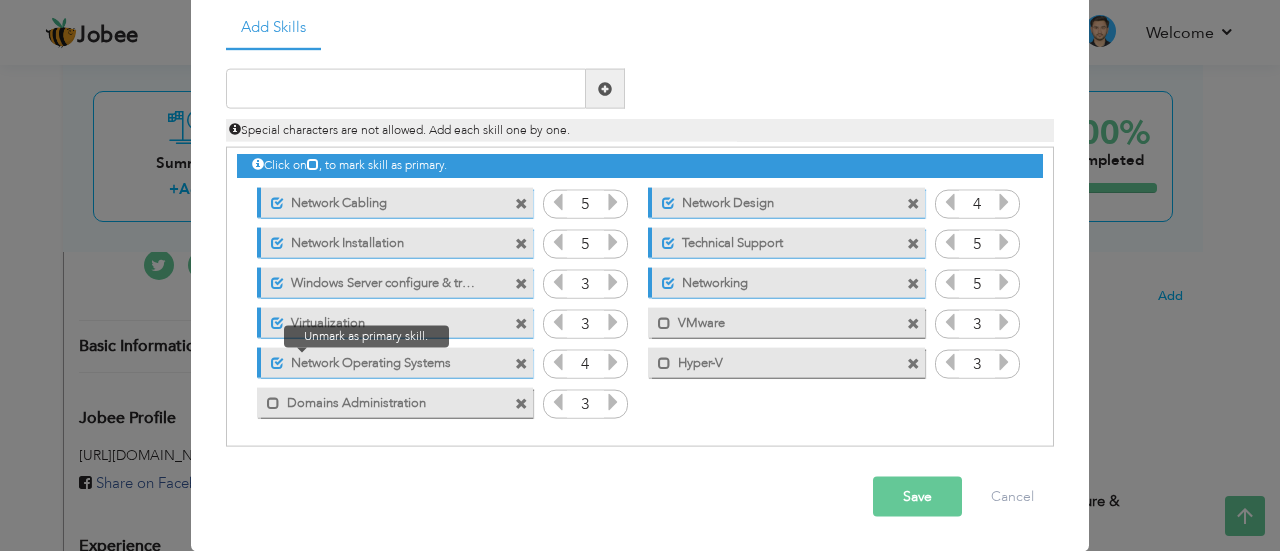 click at bounding box center [277, 362] 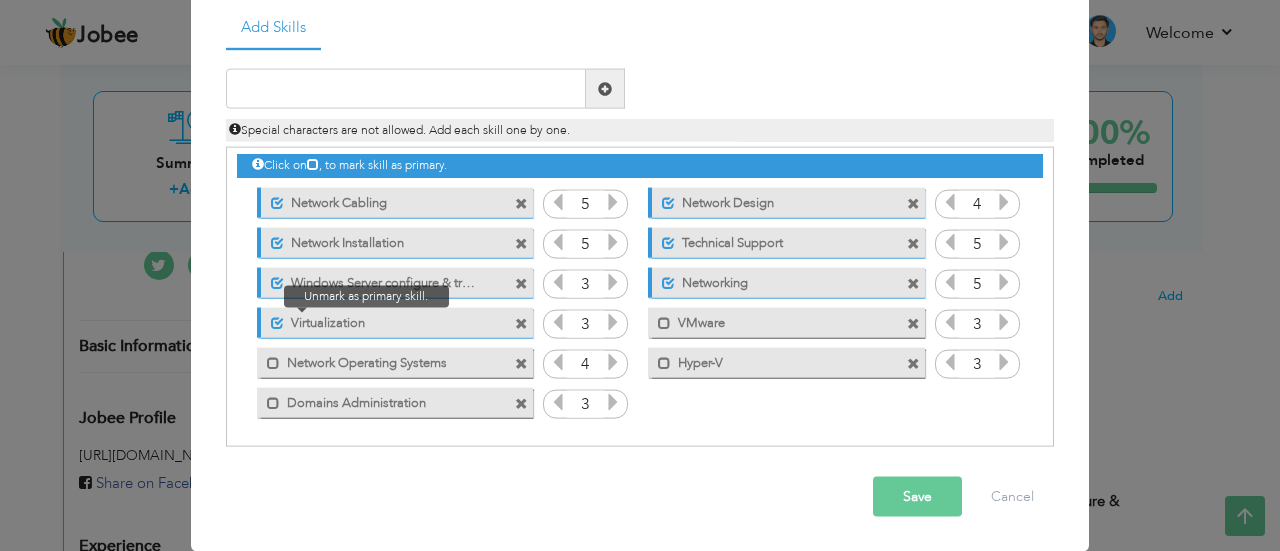 click at bounding box center [277, 322] 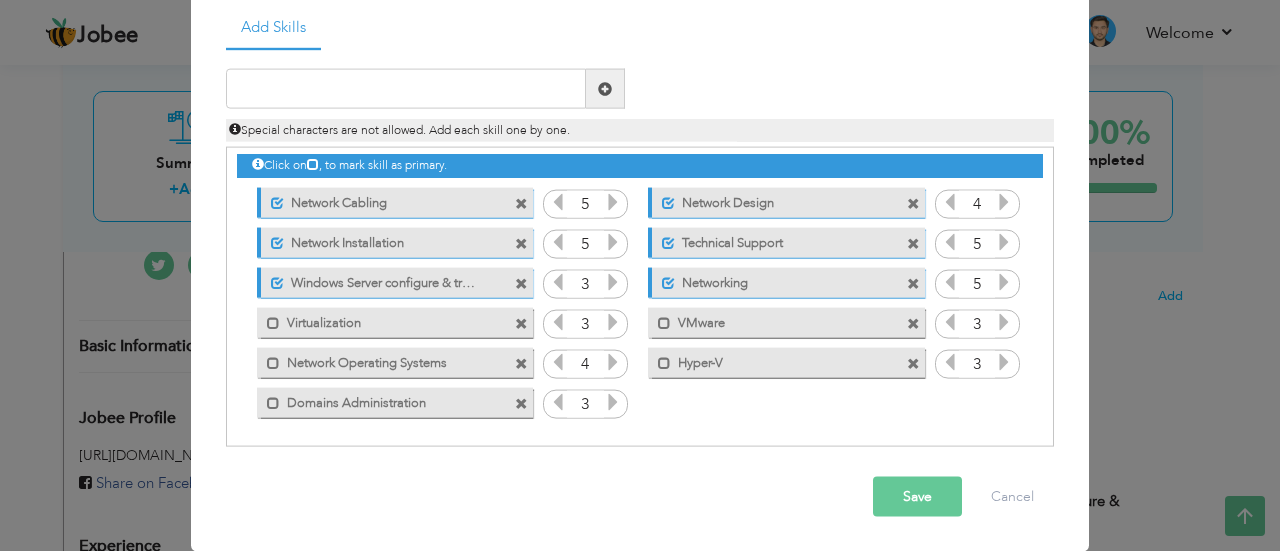 click on "Click on  , to mark skill as primary." at bounding box center [640, 165] 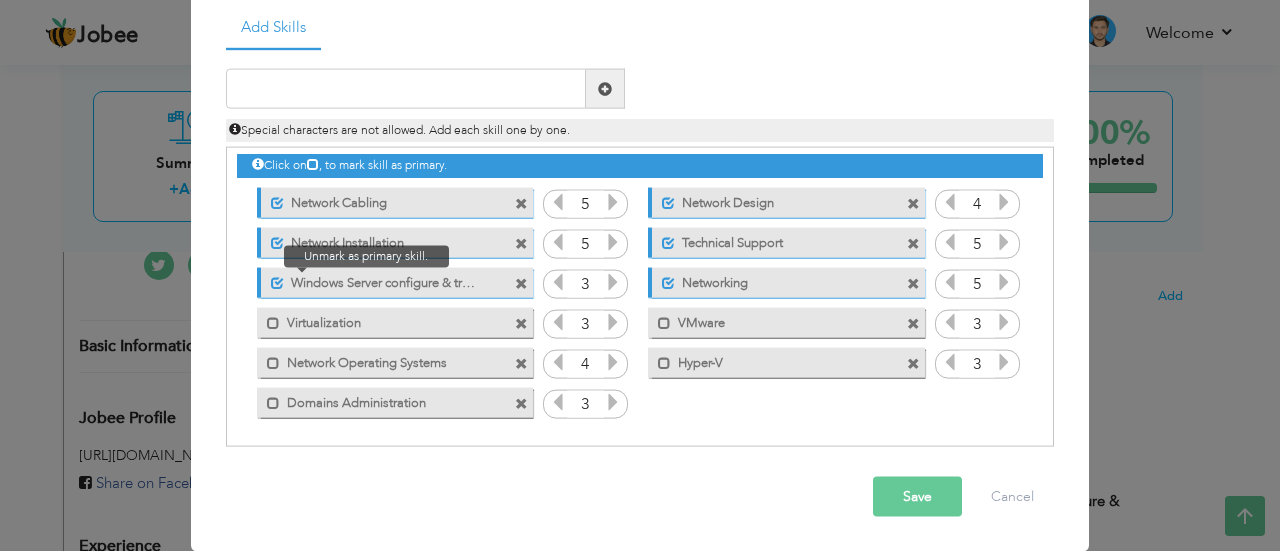 click at bounding box center (277, 282) 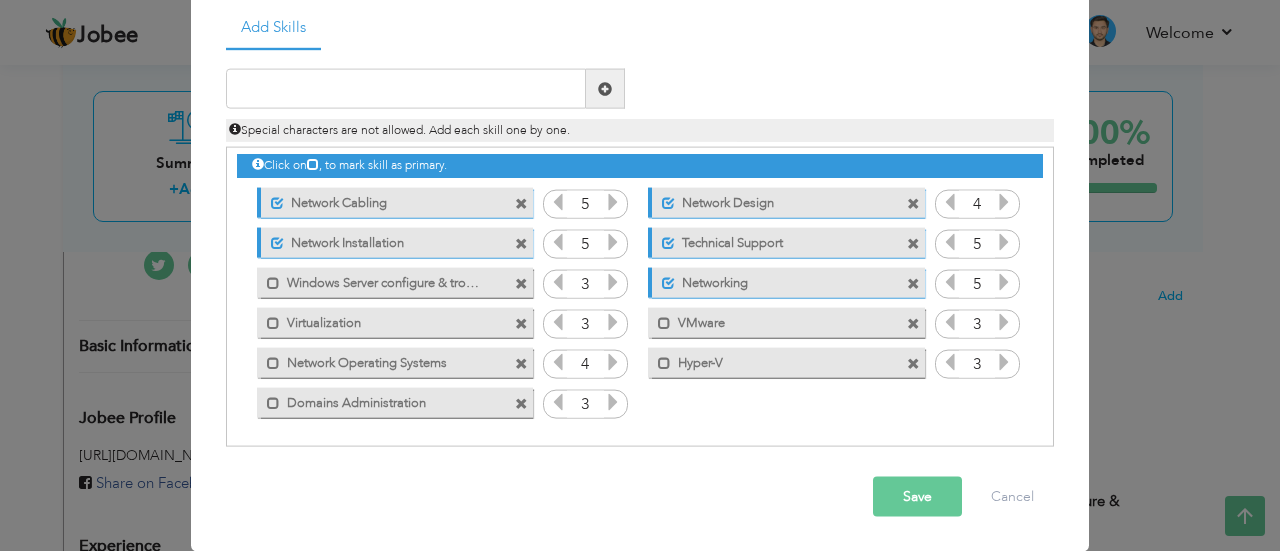 click at bounding box center [1004, 202] 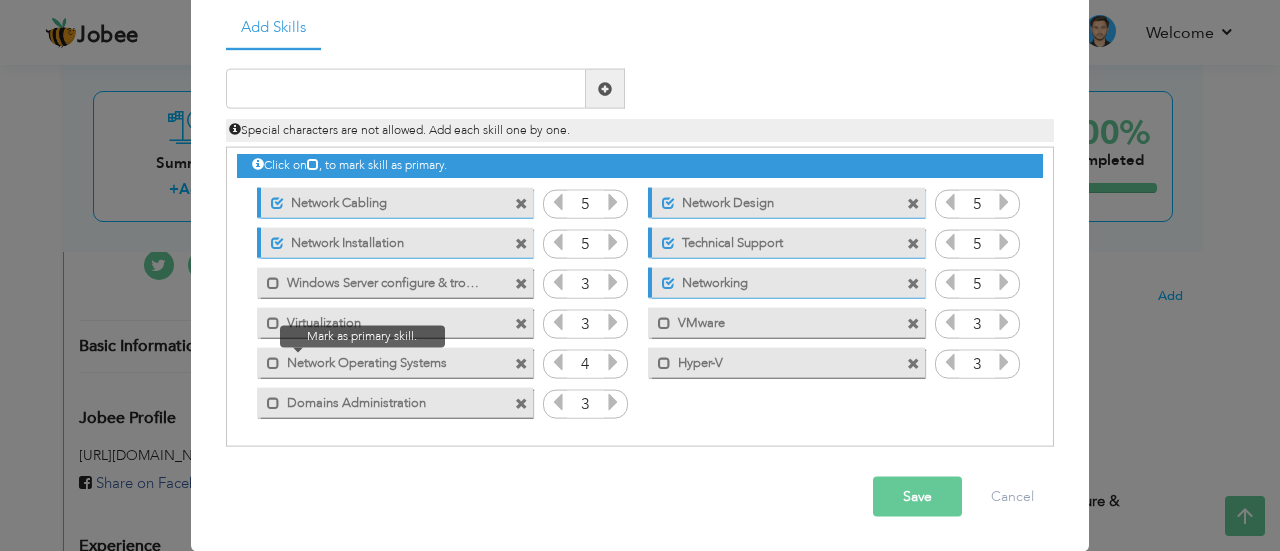 click at bounding box center [268, 357] 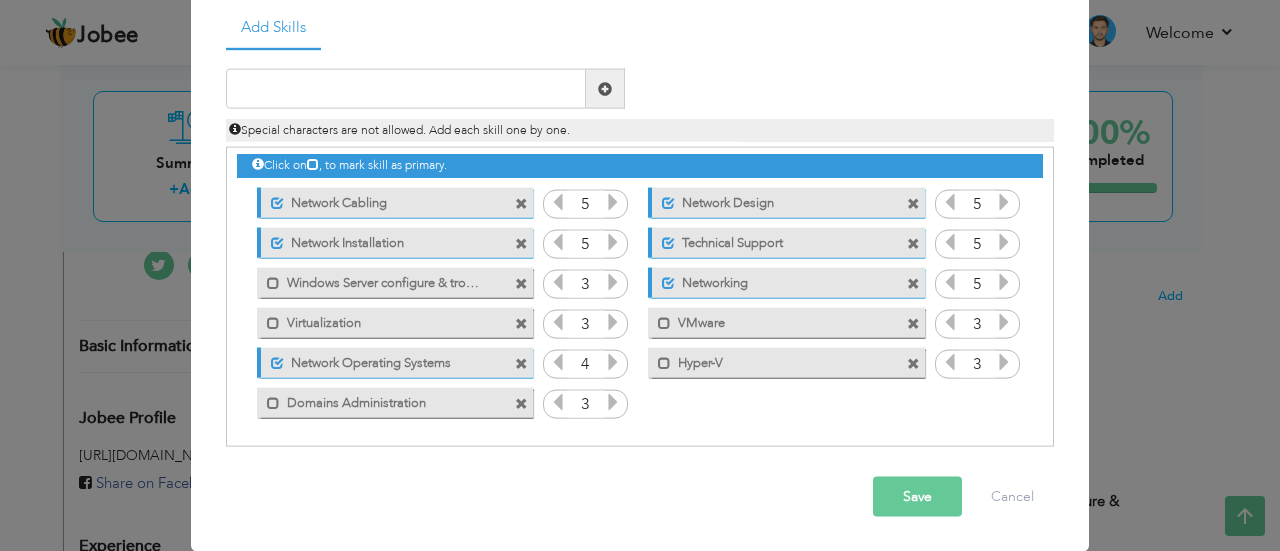 drag, startPoint x: 509, startPoint y: 132, endPoint x: 424, endPoint y: 143, distance: 85.70881 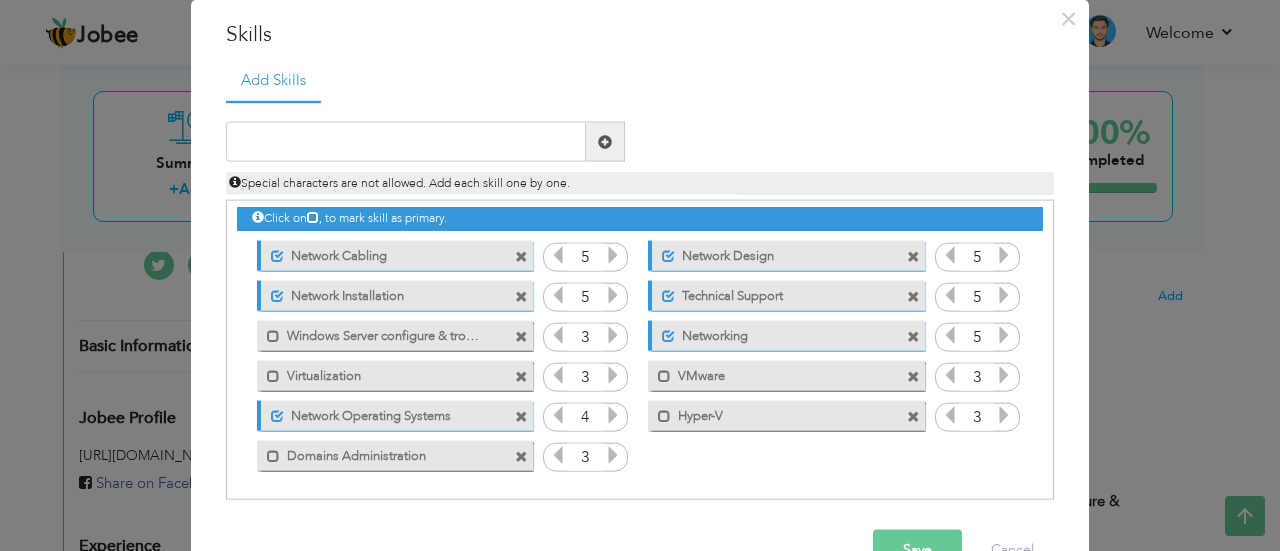 scroll, scrollTop: 110, scrollLeft: 0, axis: vertical 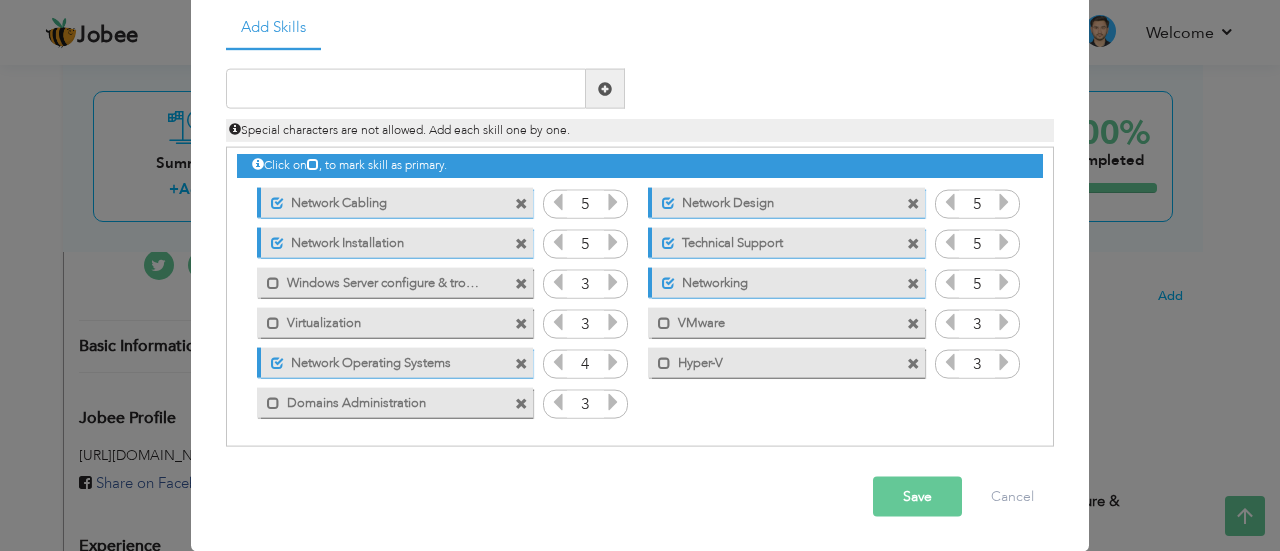 click on "Save" at bounding box center (917, 497) 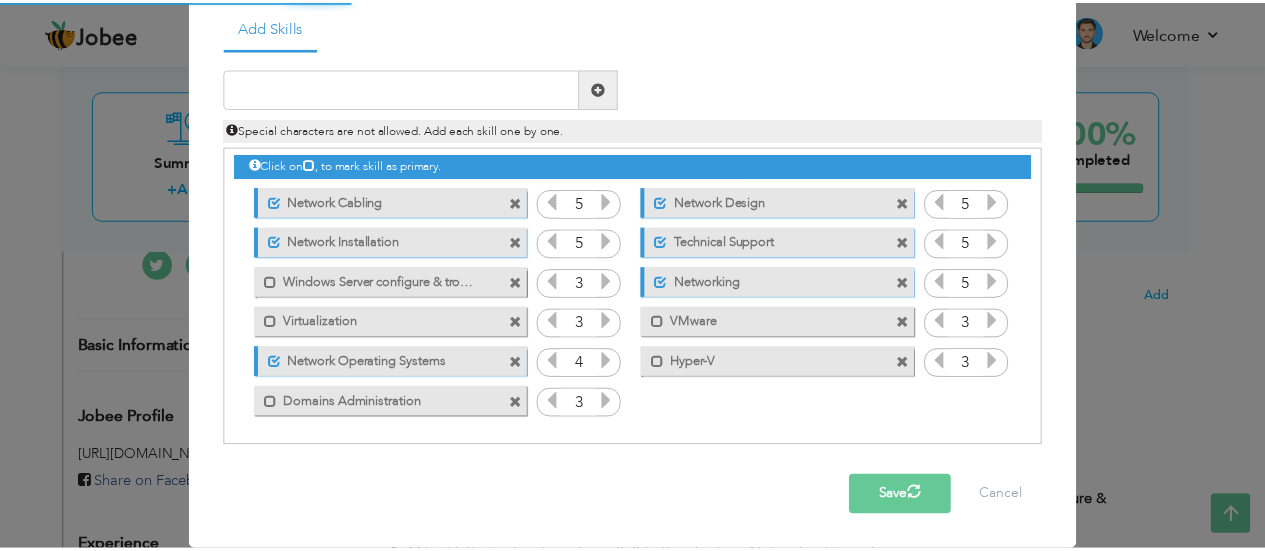 scroll, scrollTop: 0, scrollLeft: 0, axis: both 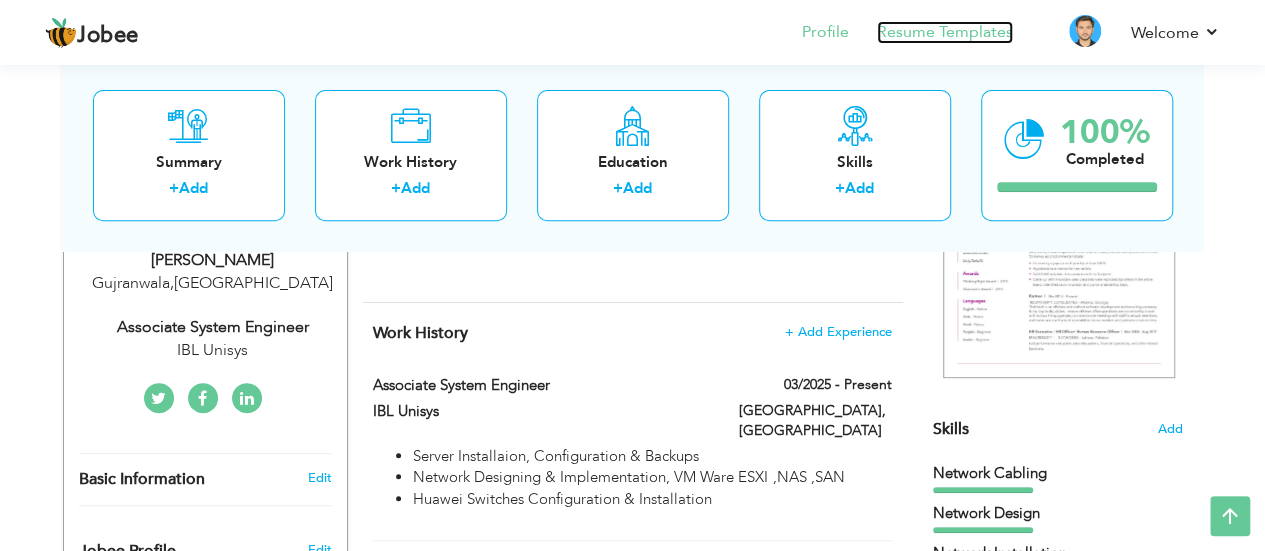 click on "Resume Templates" at bounding box center [945, 32] 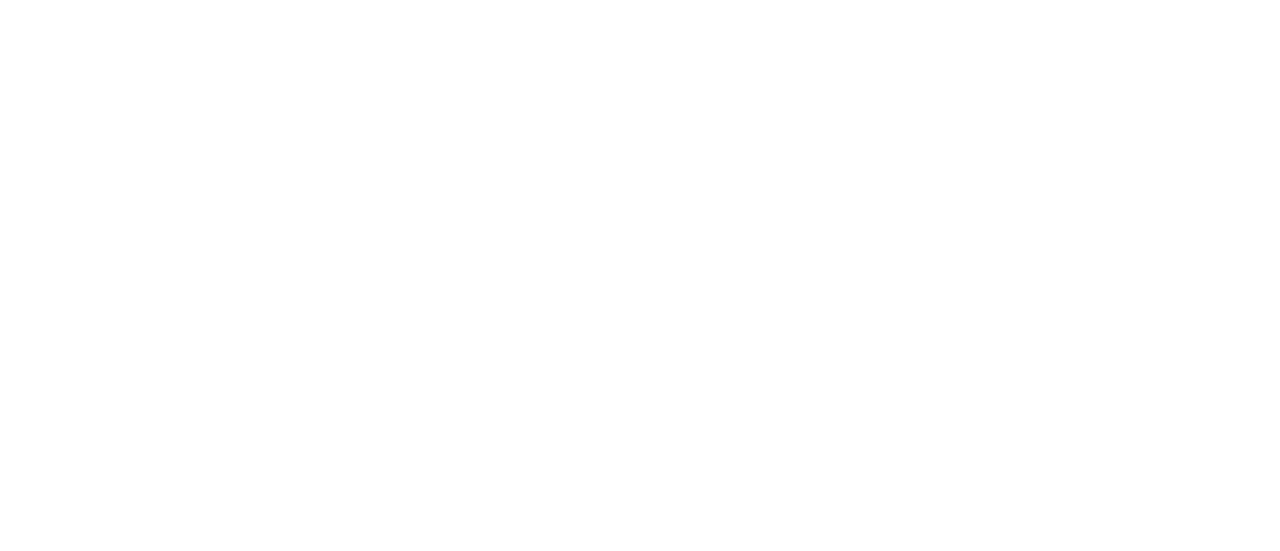 scroll, scrollTop: 0, scrollLeft: 0, axis: both 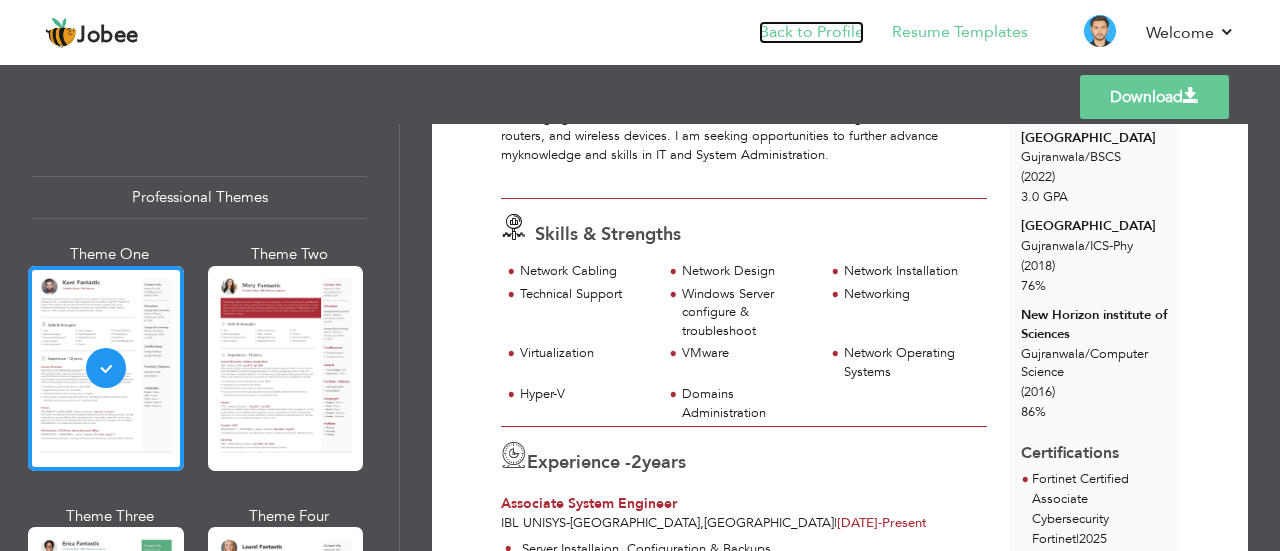 click on "Back to Profile" at bounding box center (811, 32) 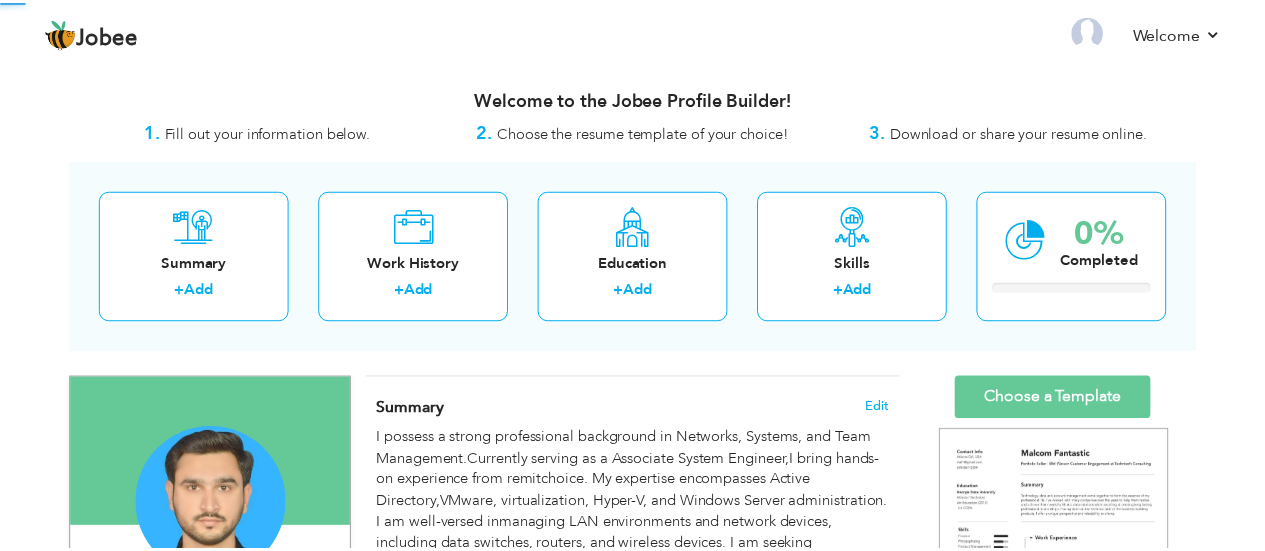 scroll, scrollTop: 0, scrollLeft: 0, axis: both 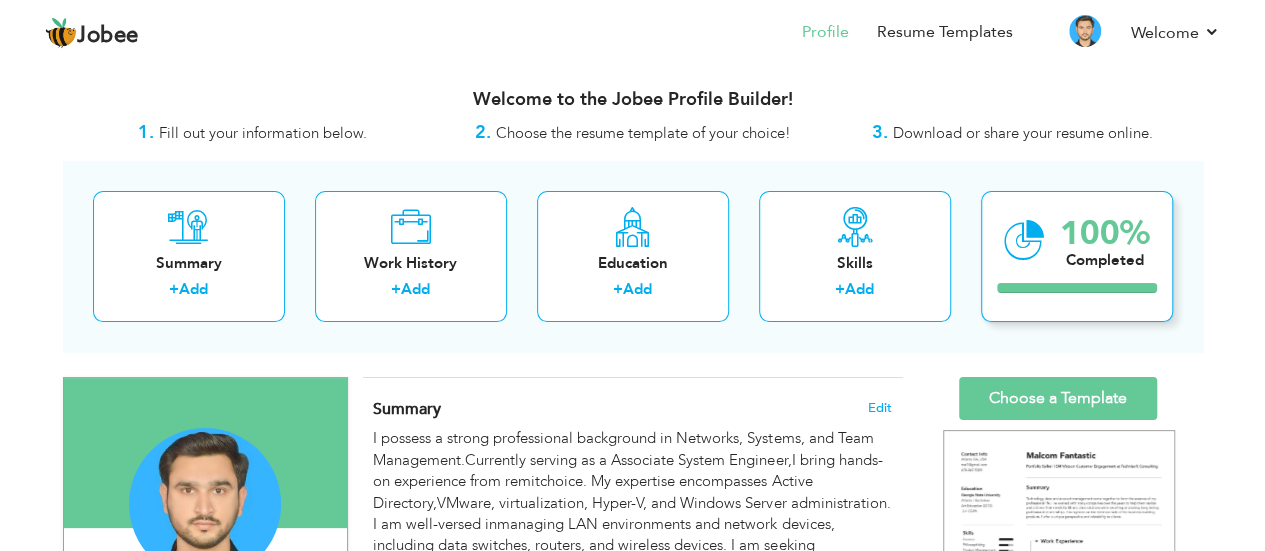 click at bounding box center [1024, 240] 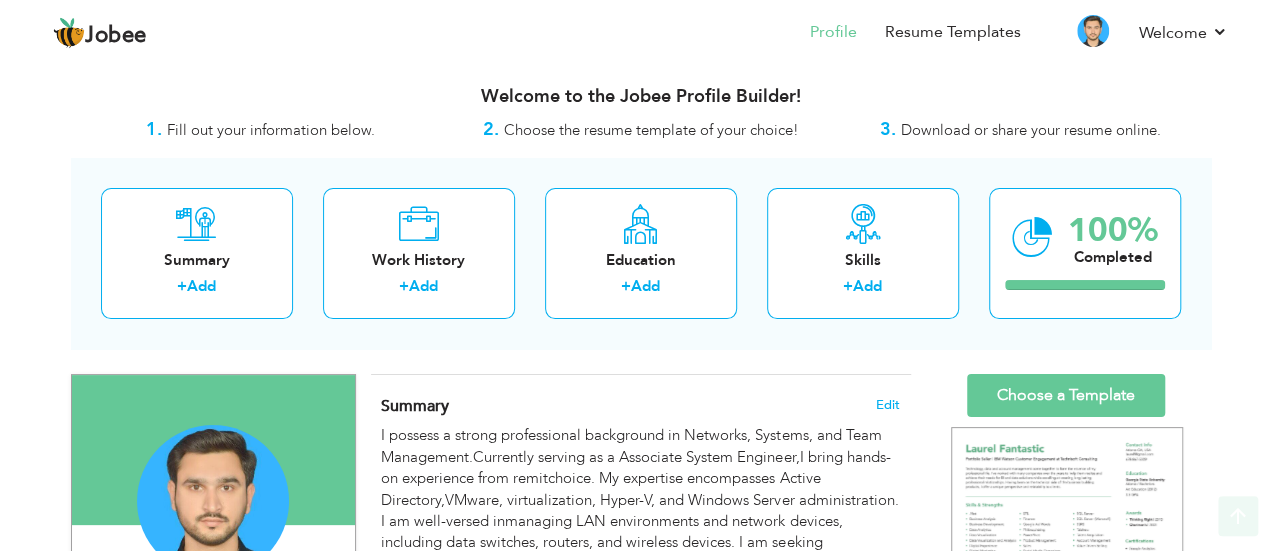 scroll, scrollTop: 0, scrollLeft: 0, axis: both 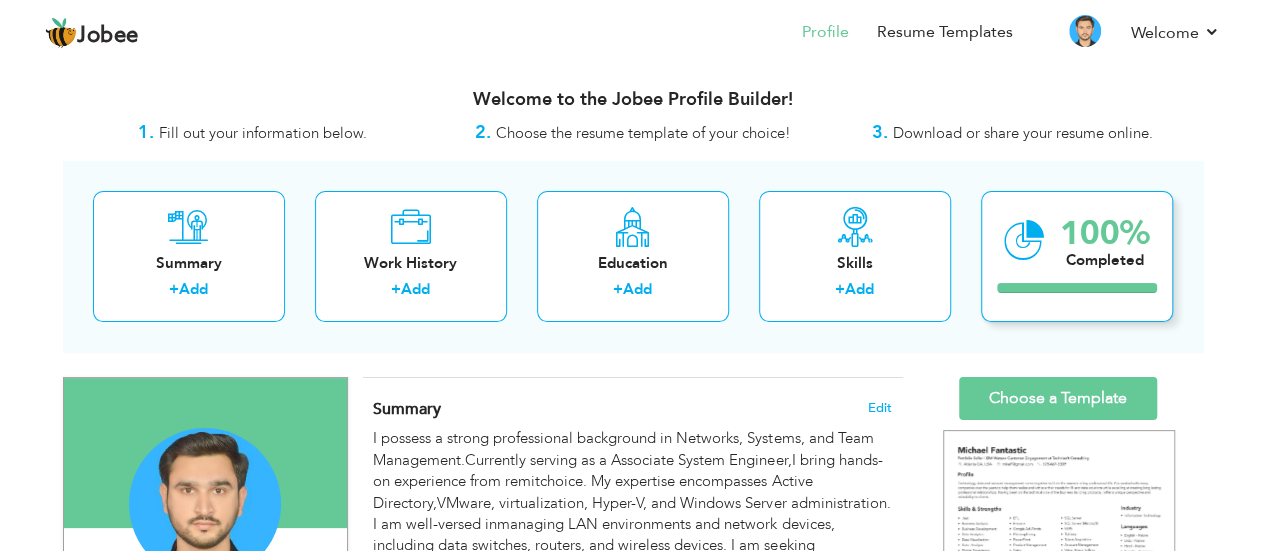 click on "100%" at bounding box center (1105, 233) 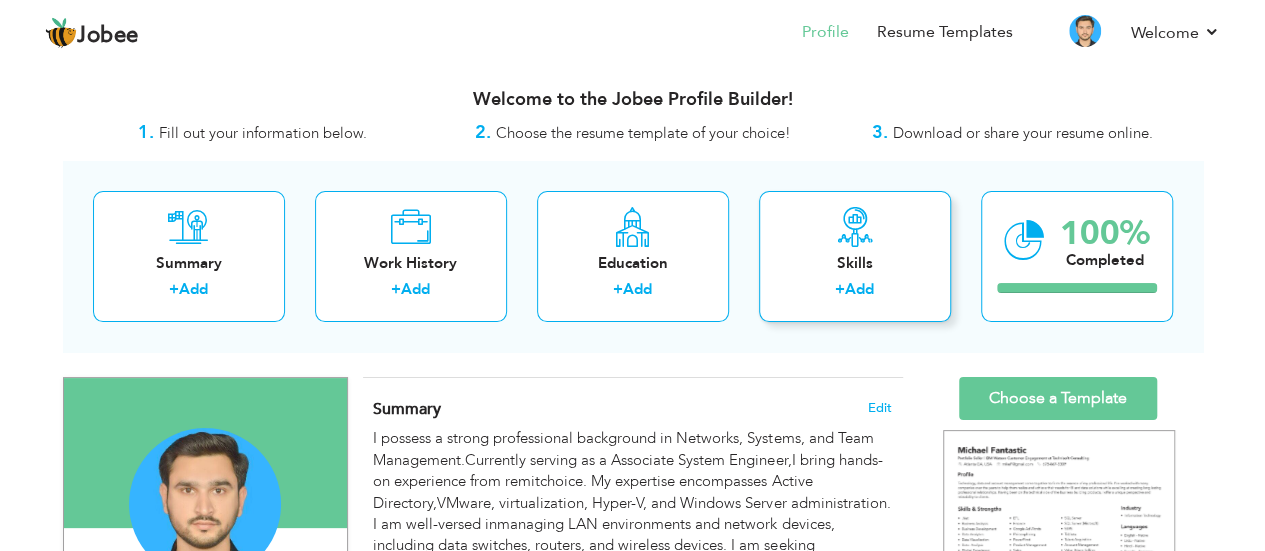click on "Skills" at bounding box center [855, 263] 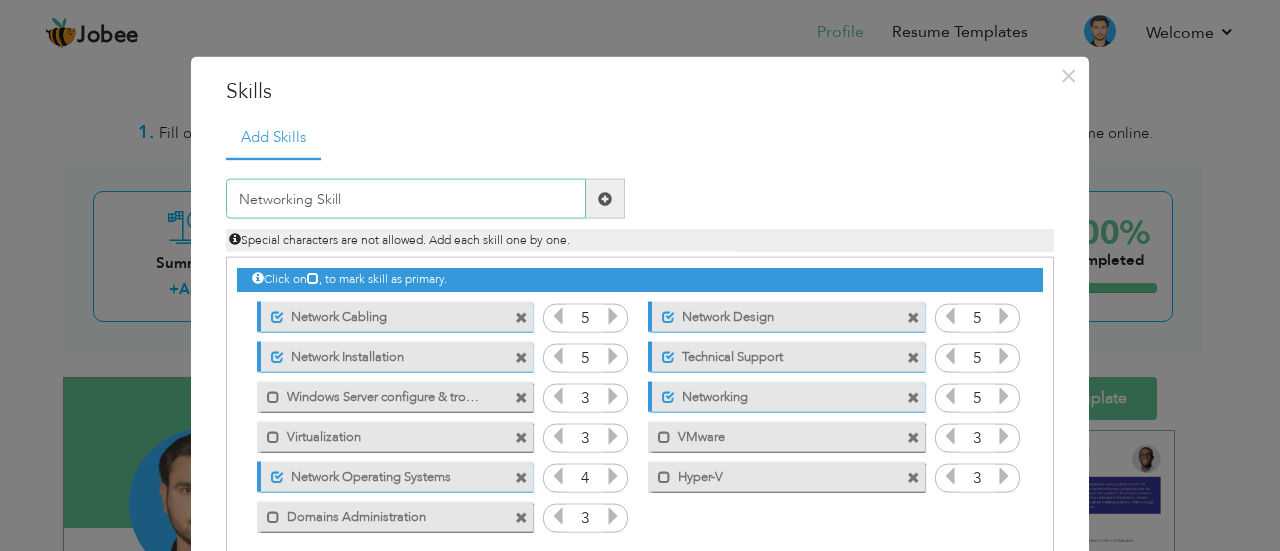 type on "Networking Skills" 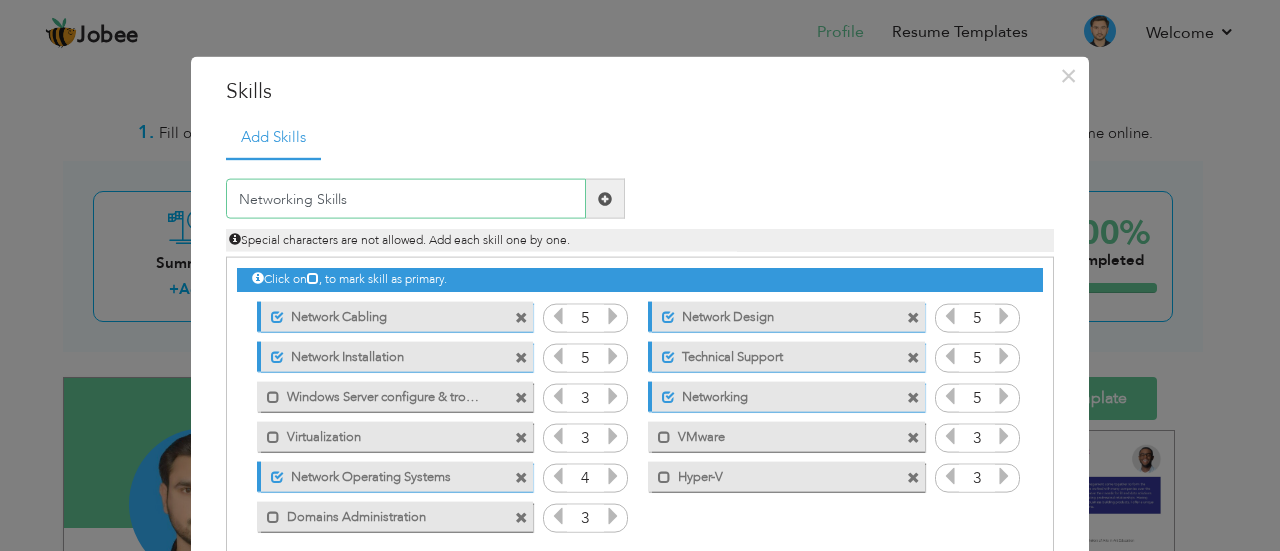 type 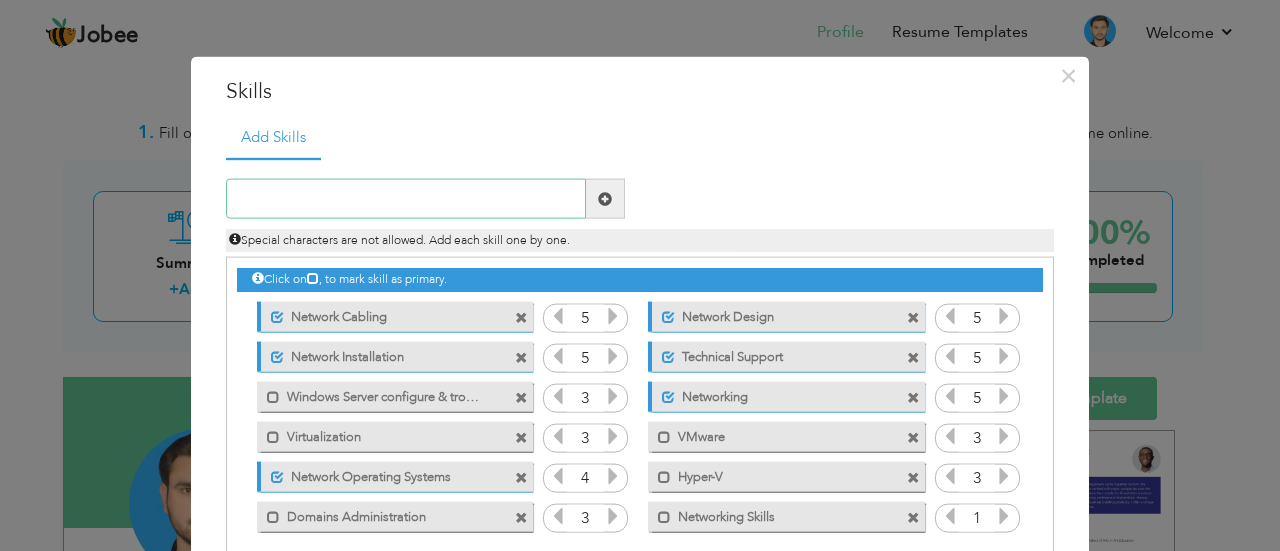 scroll, scrollTop: 4, scrollLeft: 0, axis: vertical 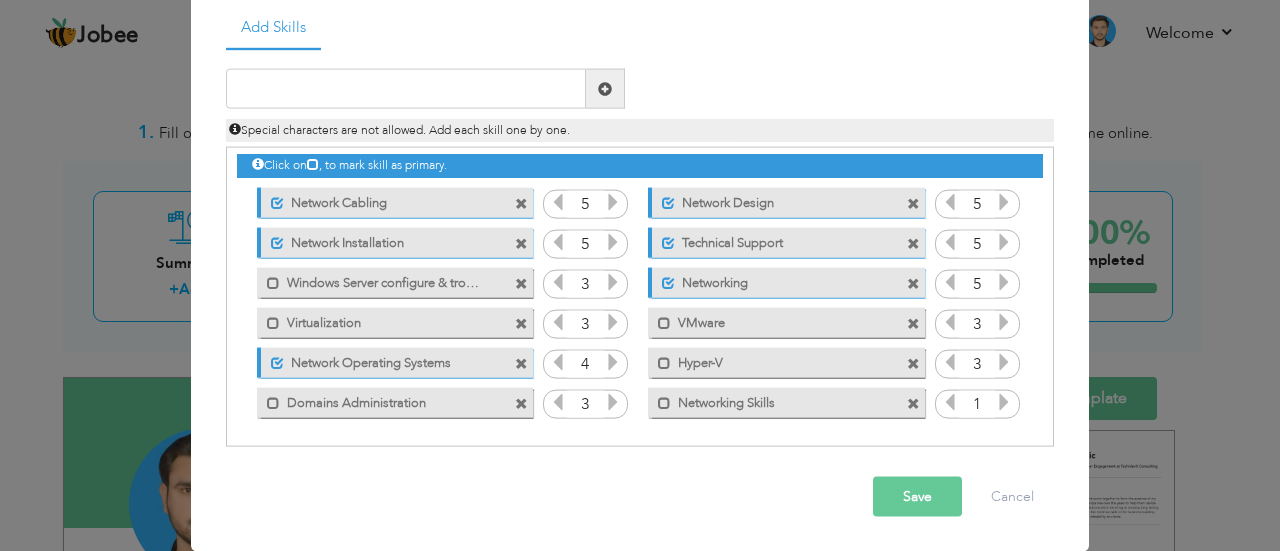 click at bounding box center [913, 403] 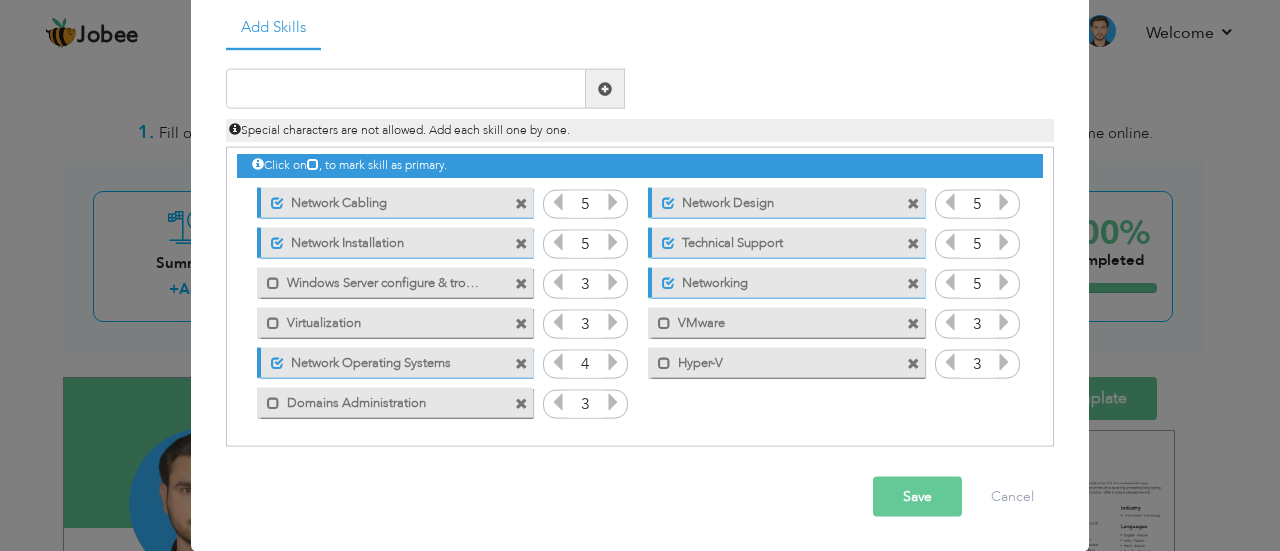 click on "Save" at bounding box center (917, 497) 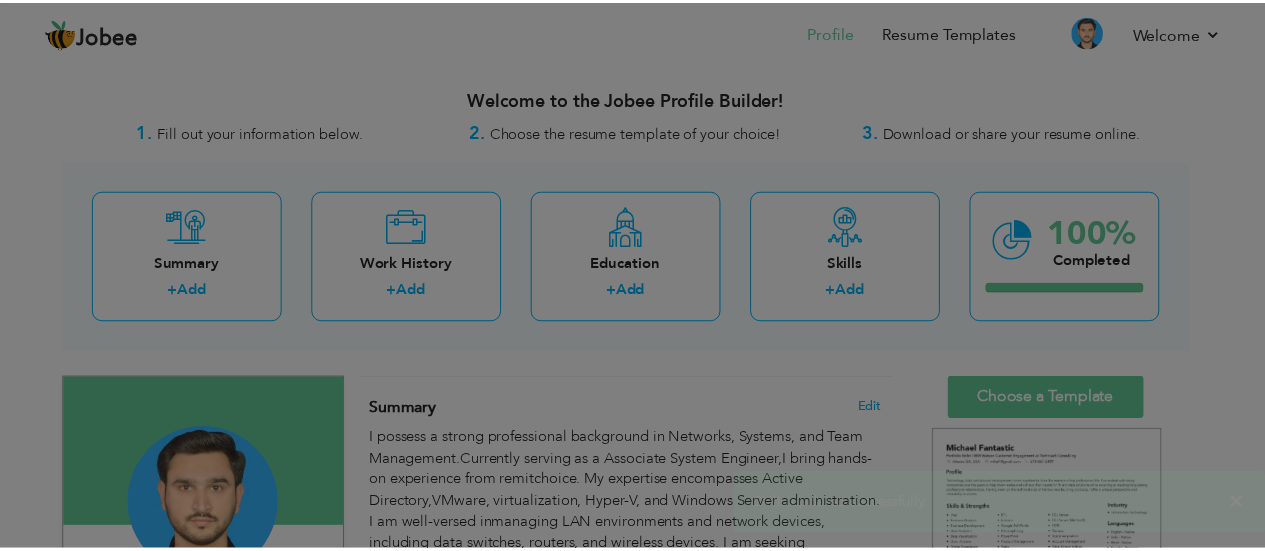 scroll, scrollTop: 0, scrollLeft: 0, axis: both 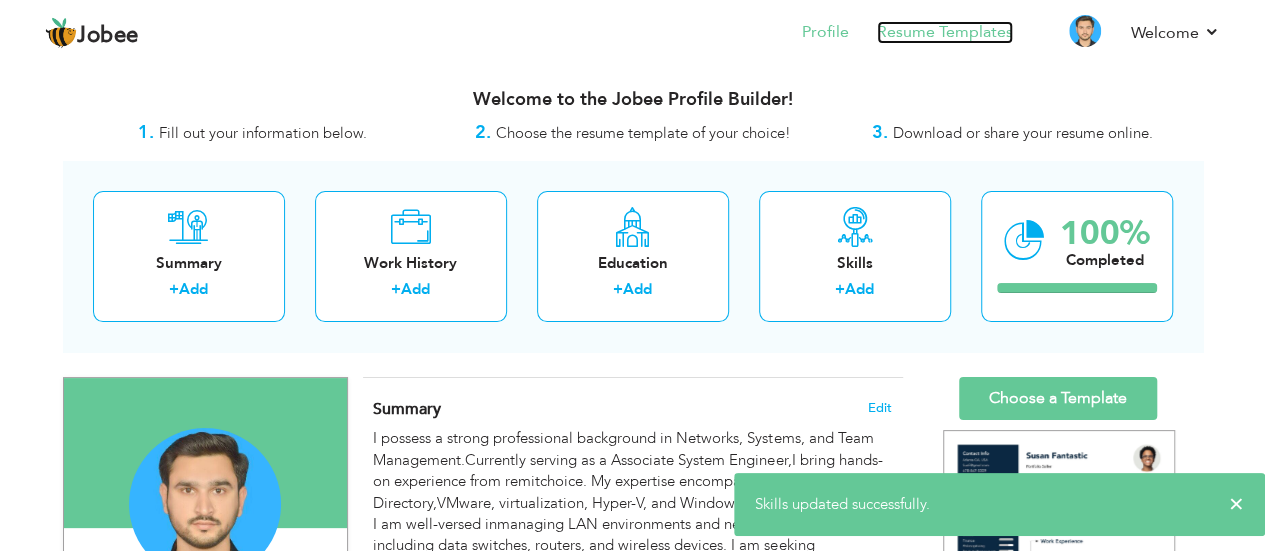 click on "Resume Templates" at bounding box center [945, 32] 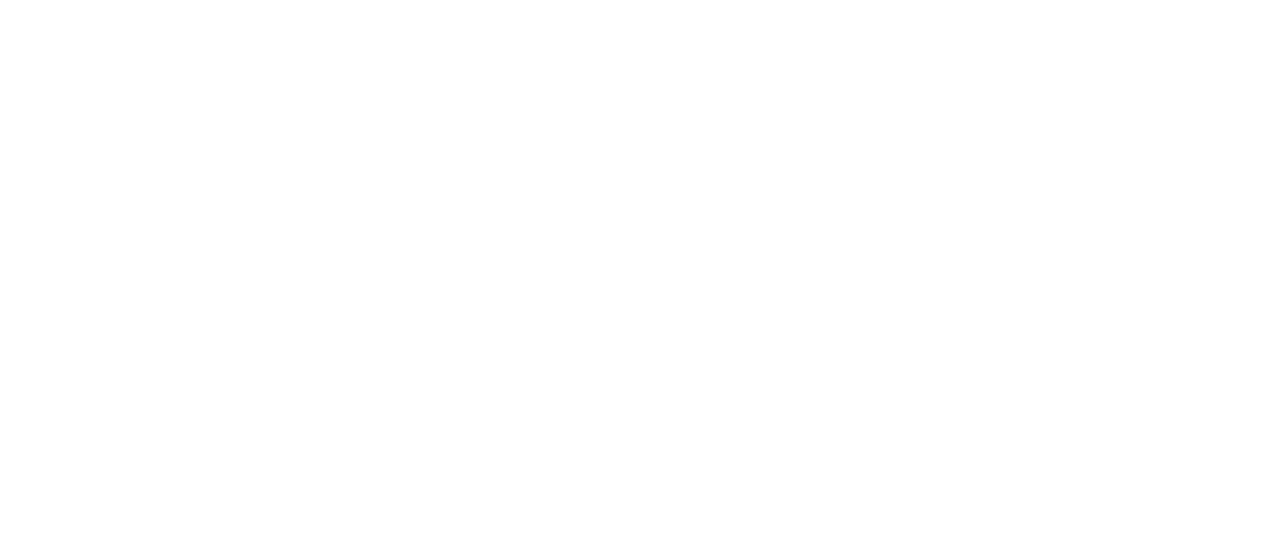 scroll, scrollTop: 0, scrollLeft: 0, axis: both 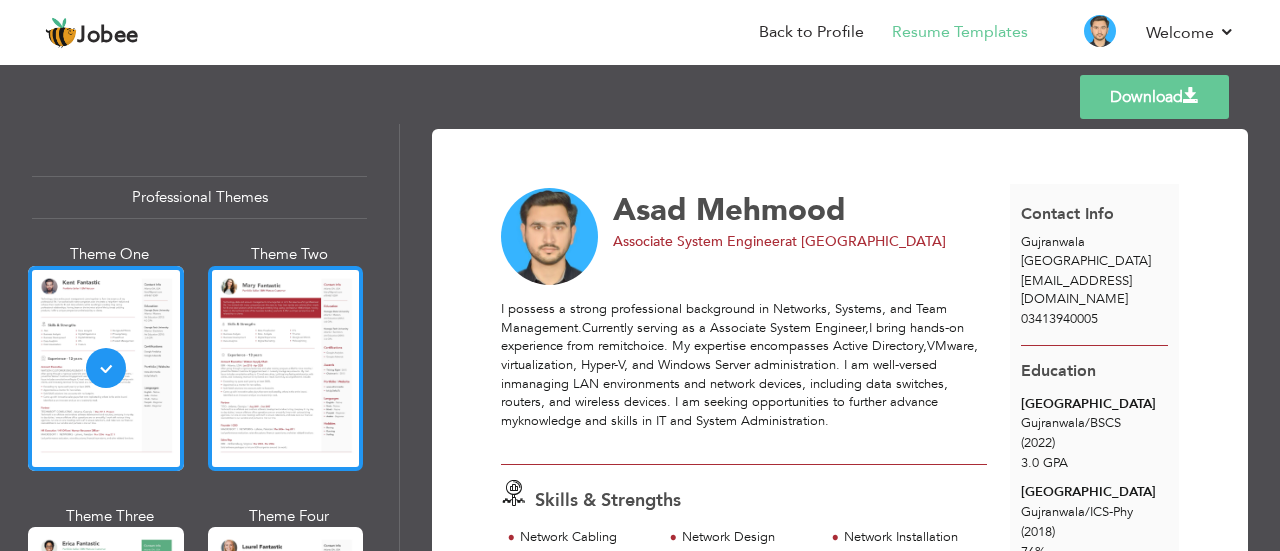click at bounding box center (286, 368) 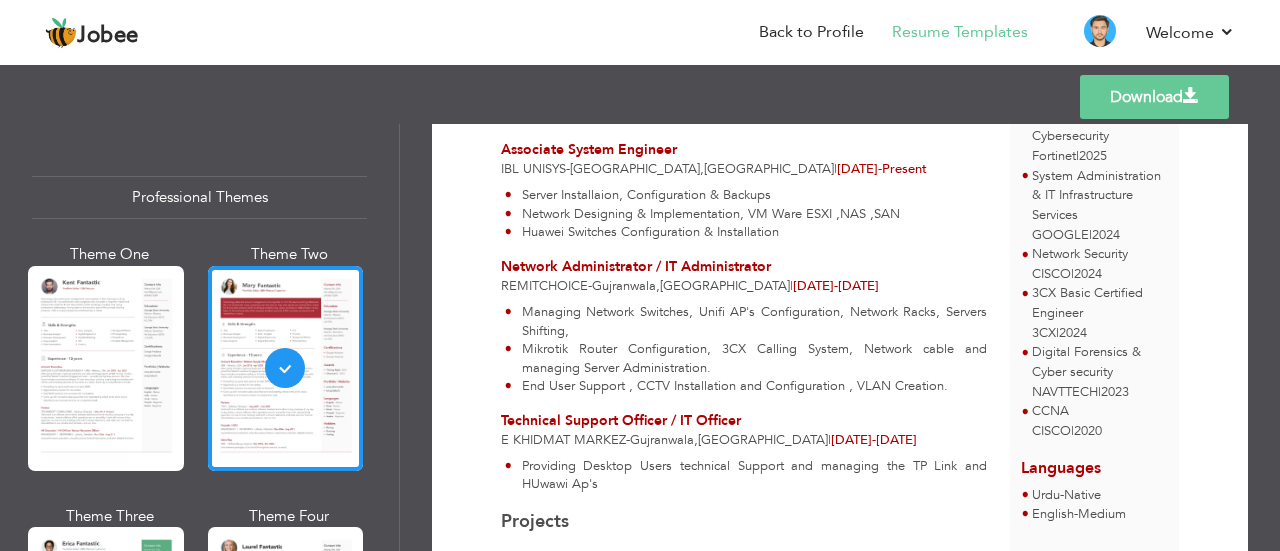 scroll, scrollTop: 635, scrollLeft: 0, axis: vertical 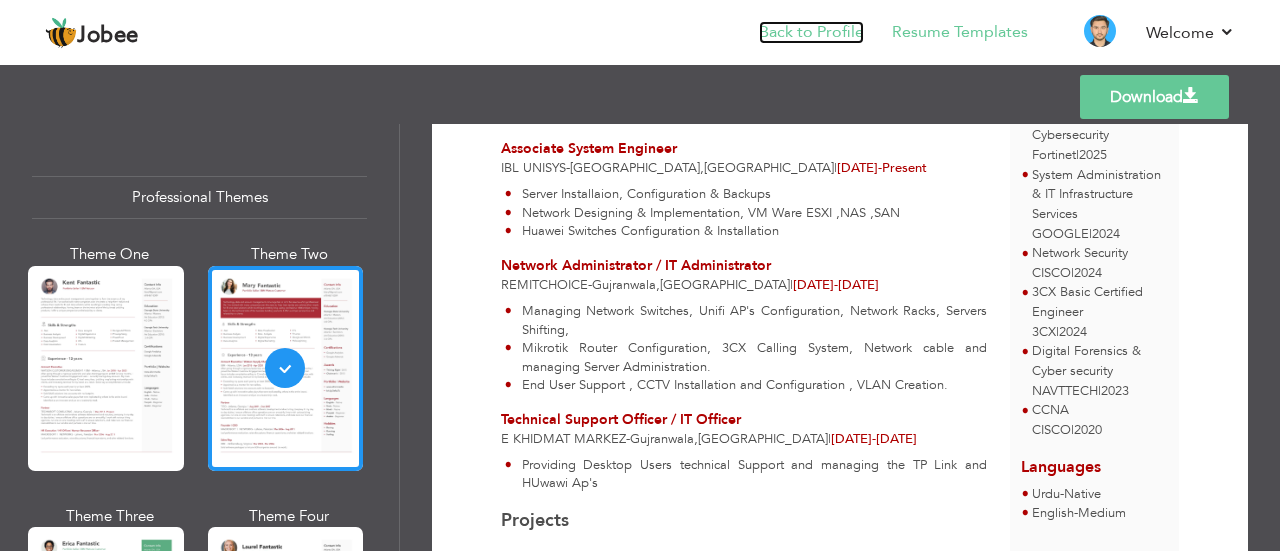 click on "Back to Profile" at bounding box center [811, 32] 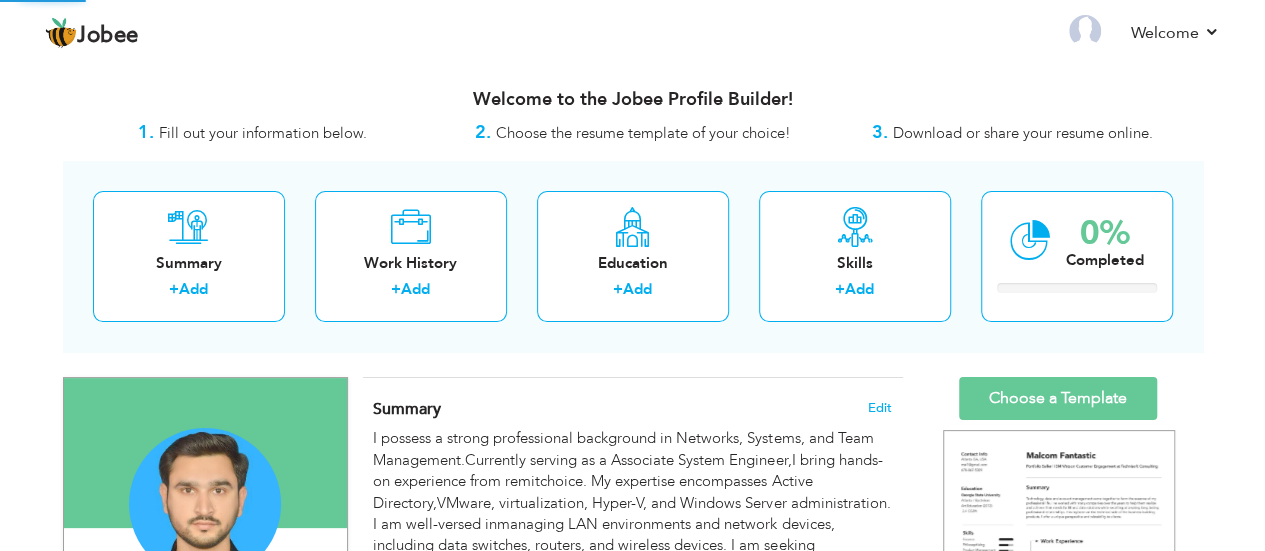 scroll, scrollTop: 0, scrollLeft: 0, axis: both 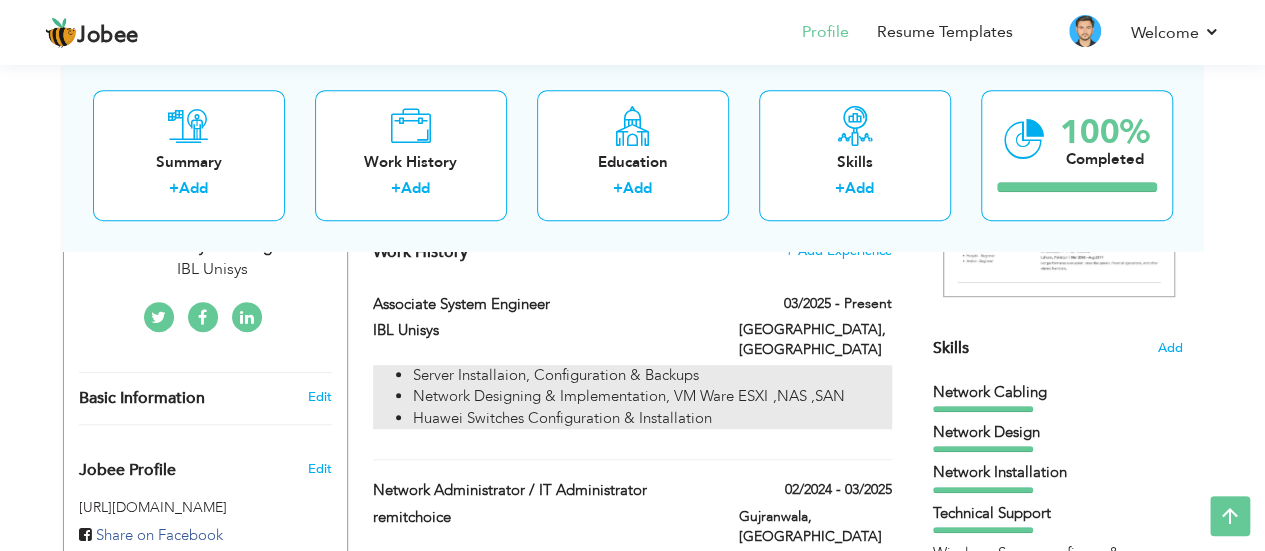 click on "Network Designing & Implementation, VM Ware ESXI ,NAS ,SAN" at bounding box center (652, 396) 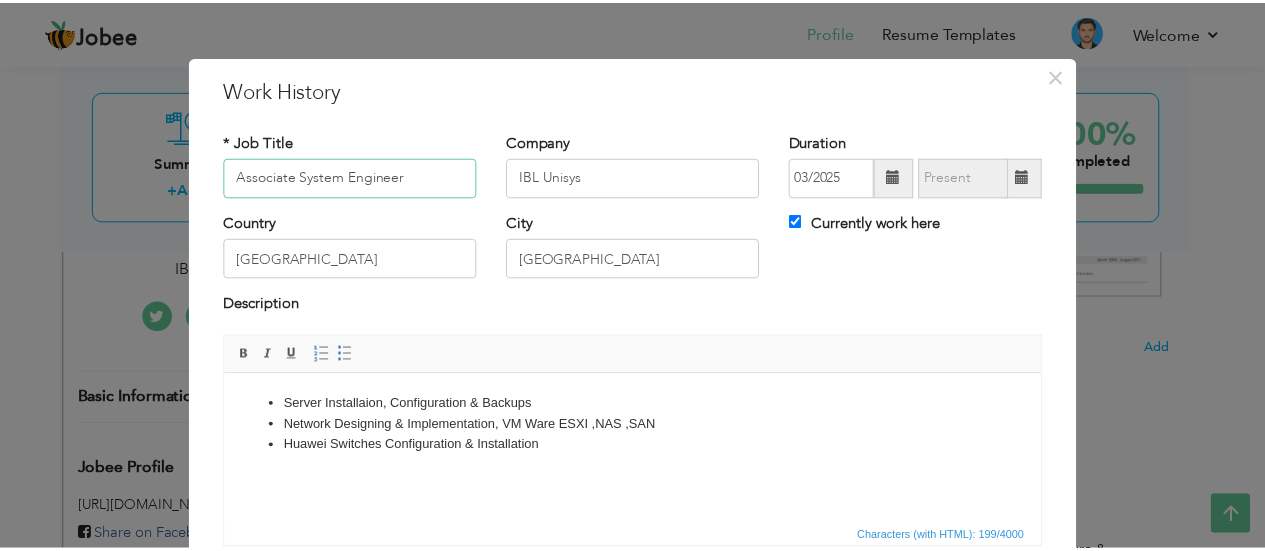 scroll, scrollTop: 158, scrollLeft: 0, axis: vertical 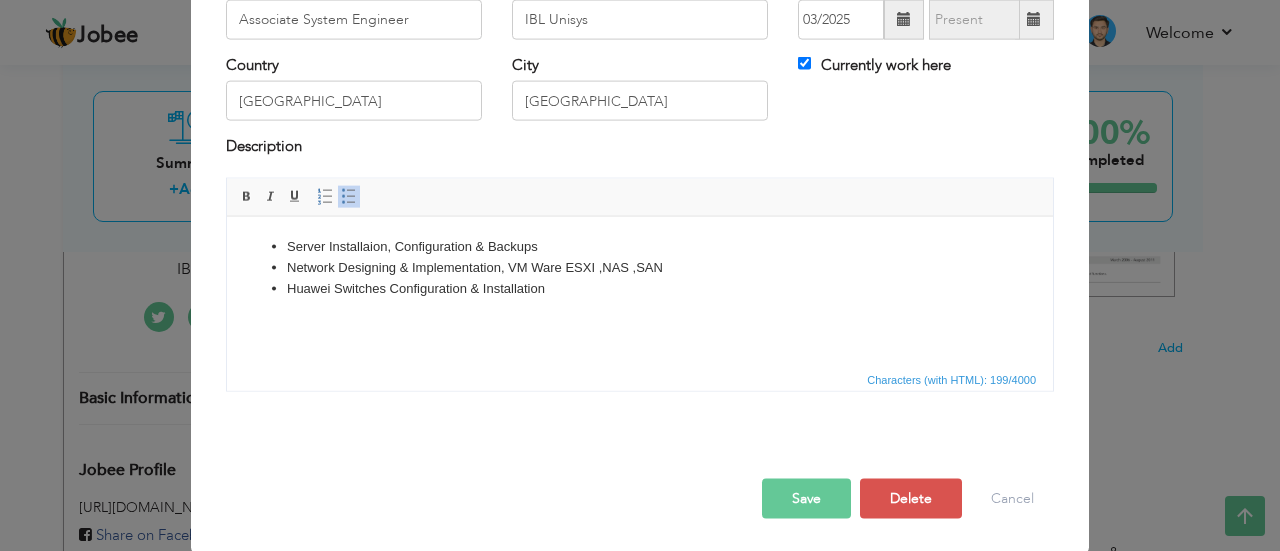 click on "Server Installaion, Configuration & Backups Network Designing & Implementation, VM Ware ESXI ,NAS ,SAN Huawei Switches Configuration & Installation" at bounding box center (640, 267) 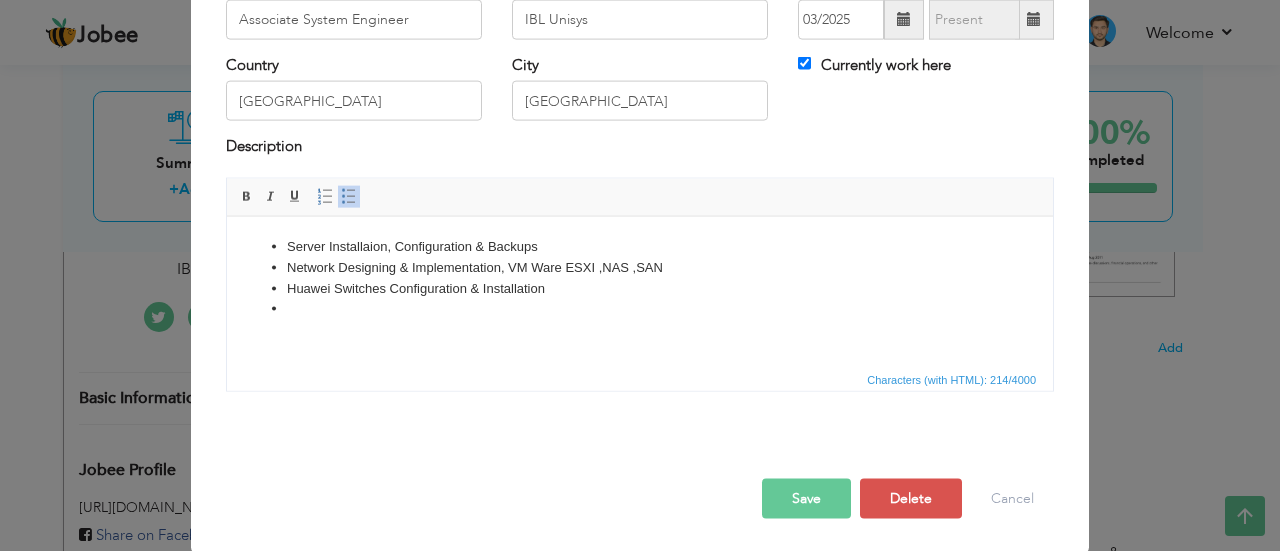 type 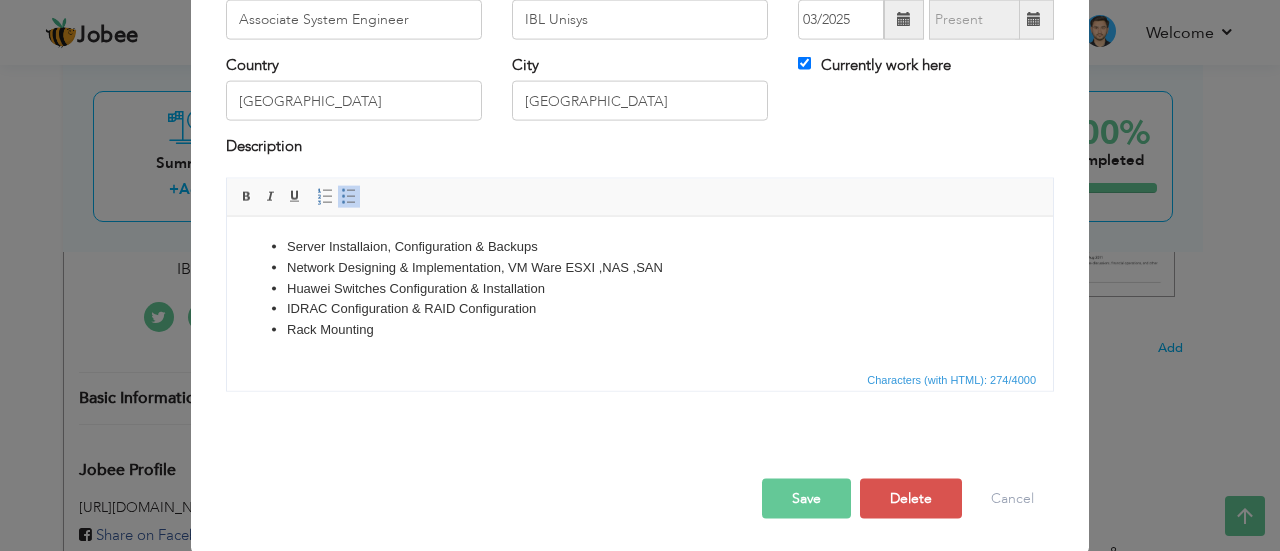 click on "Save" at bounding box center (806, 498) 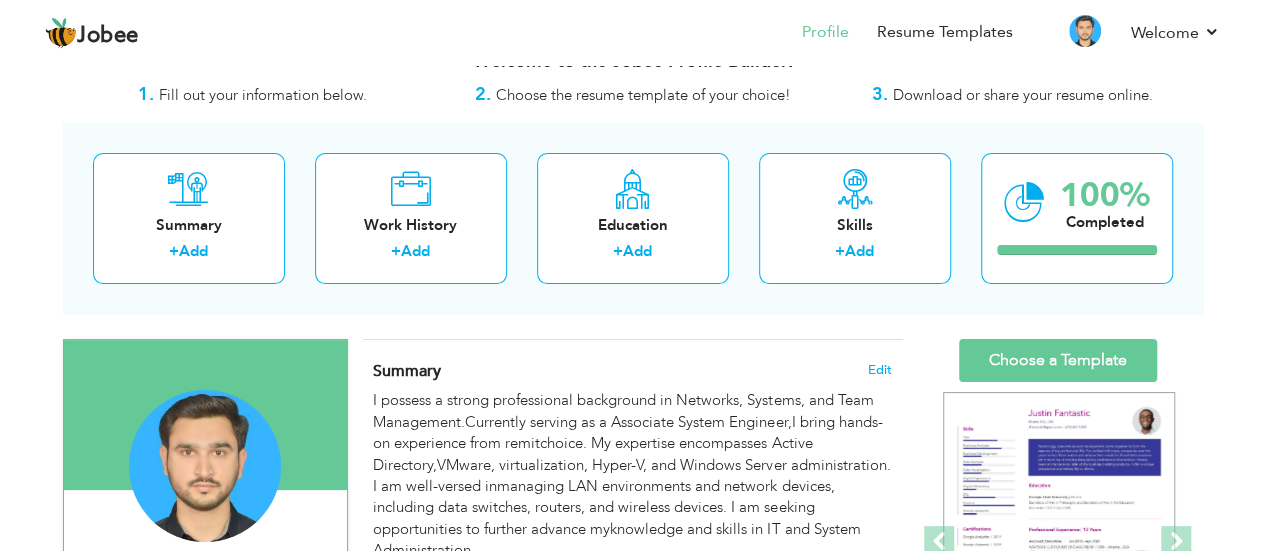 scroll, scrollTop: 37, scrollLeft: 0, axis: vertical 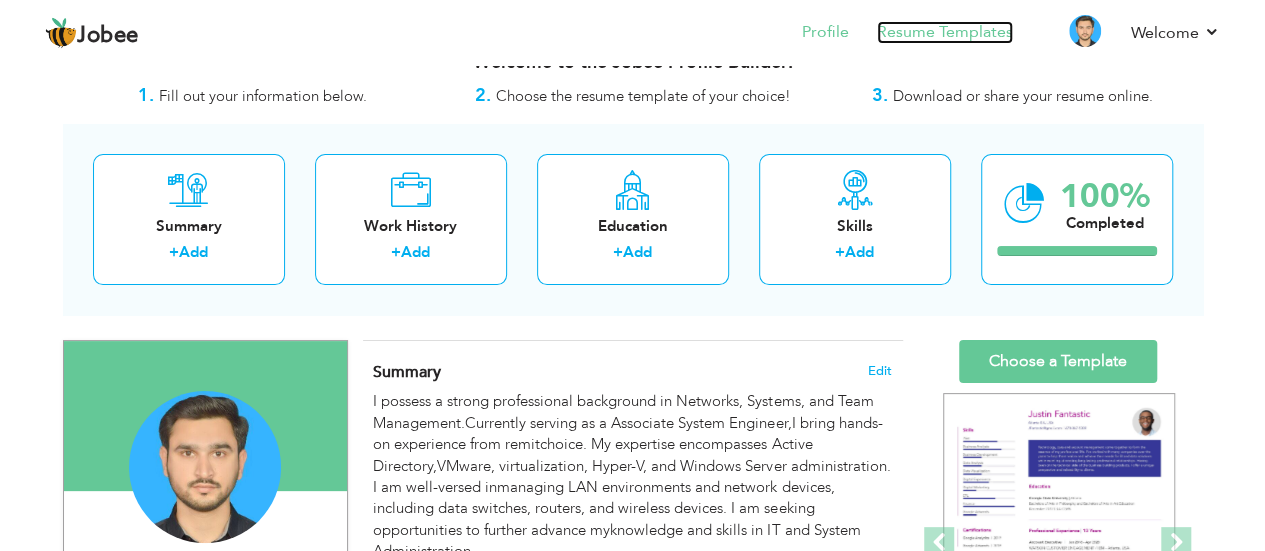 click on "Resume Templates" at bounding box center (945, 32) 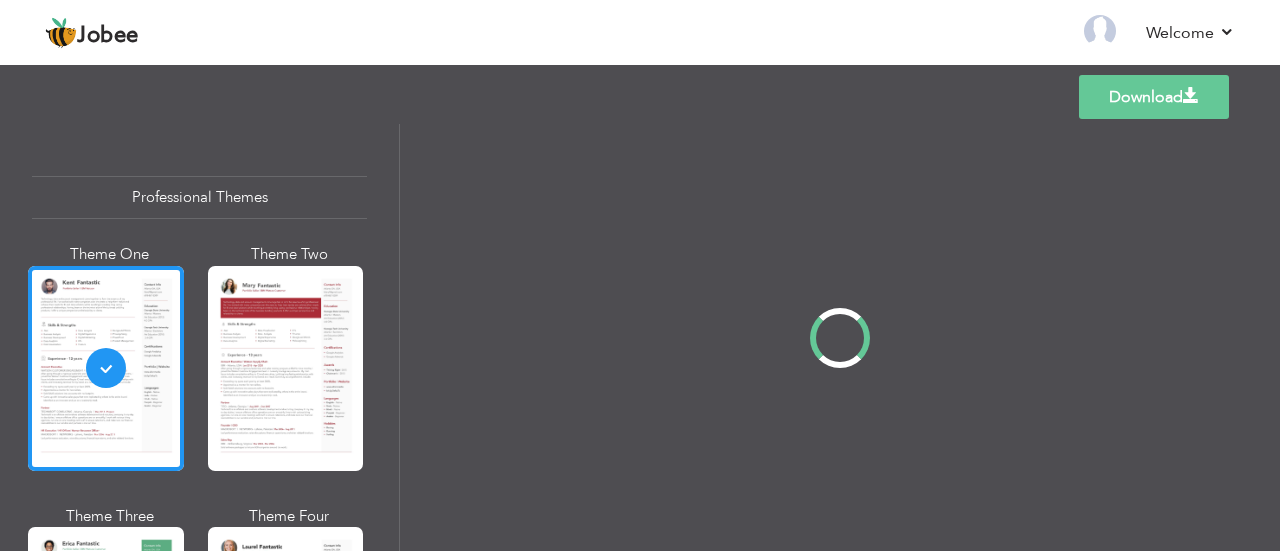 scroll, scrollTop: 0, scrollLeft: 0, axis: both 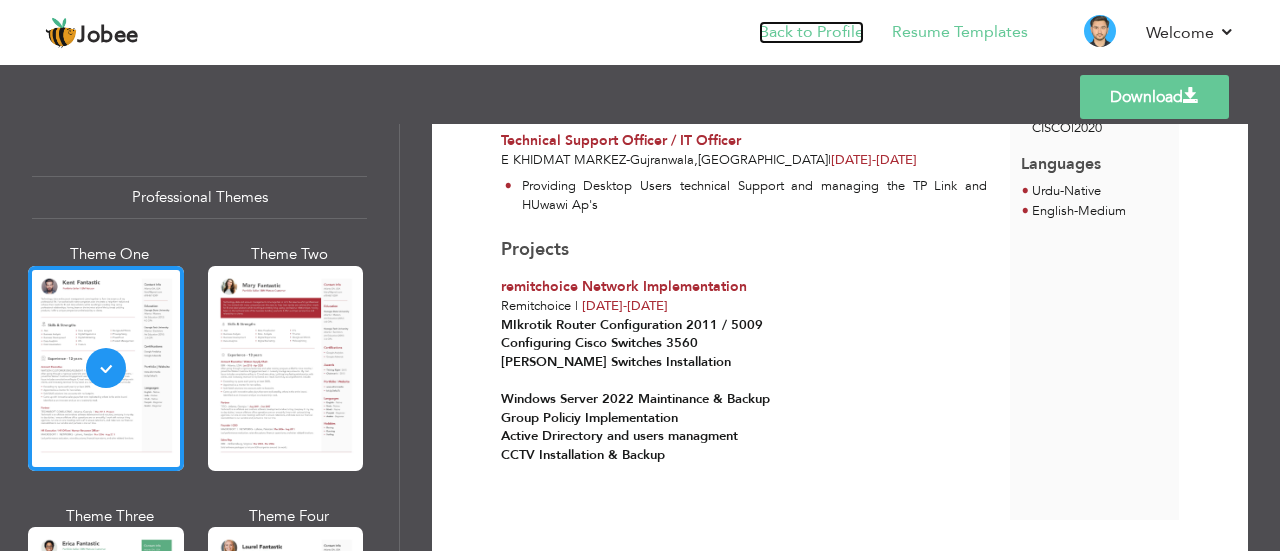 click on "Back to Profile" at bounding box center (811, 32) 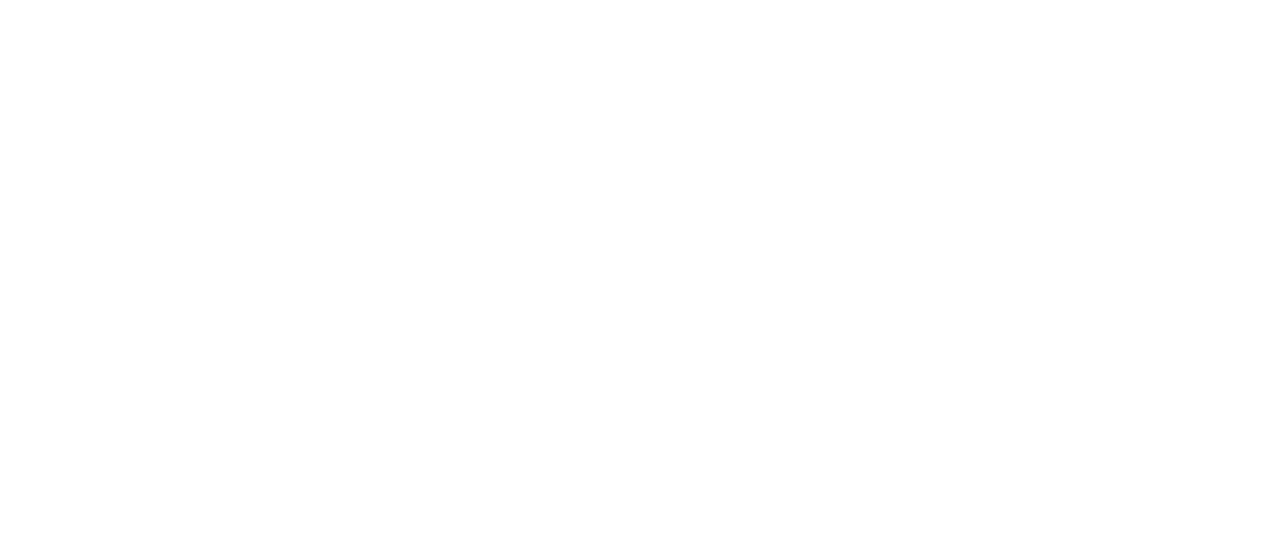 scroll, scrollTop: 0, scrollLeft: 0, axis: both 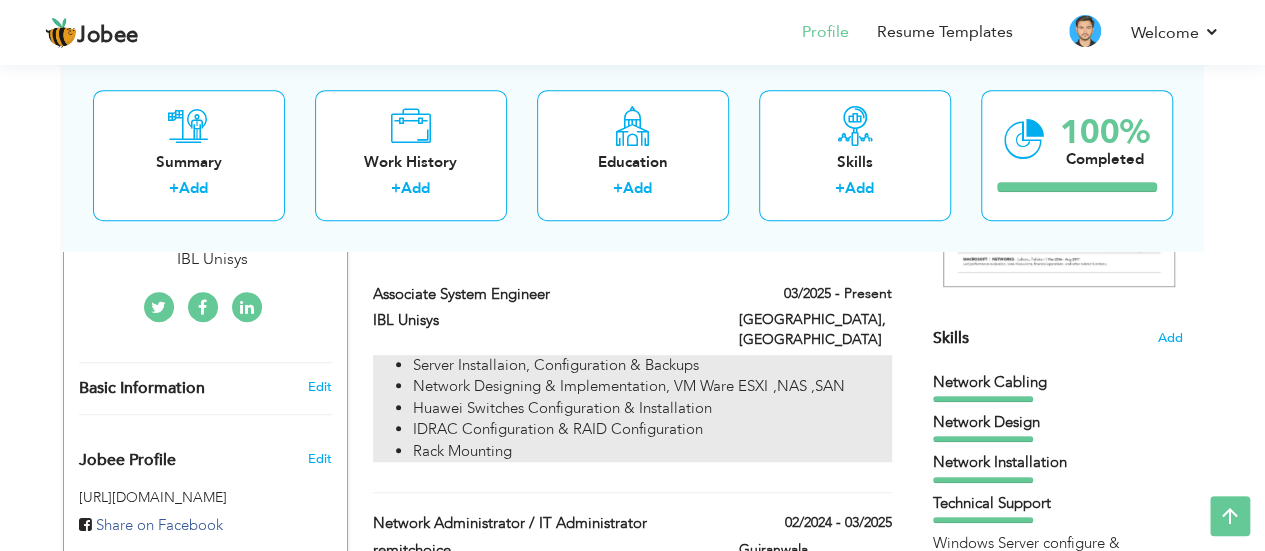 click on "Rack Mounting" at bounding box center (652, 451) 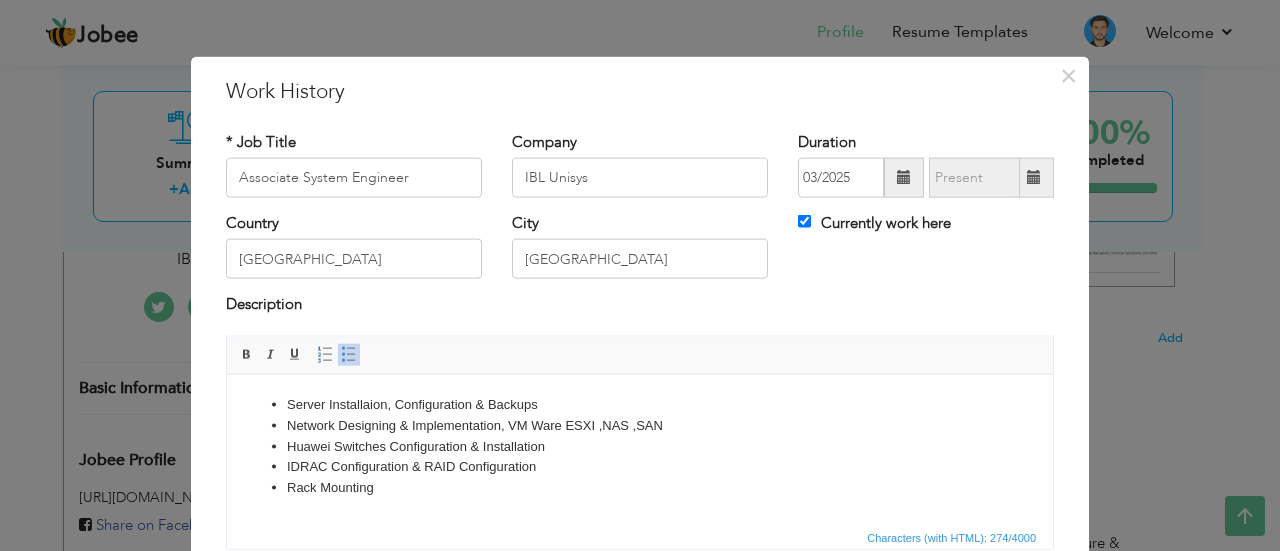 click on "Rack Mounting" at bounding box center [640, 487] 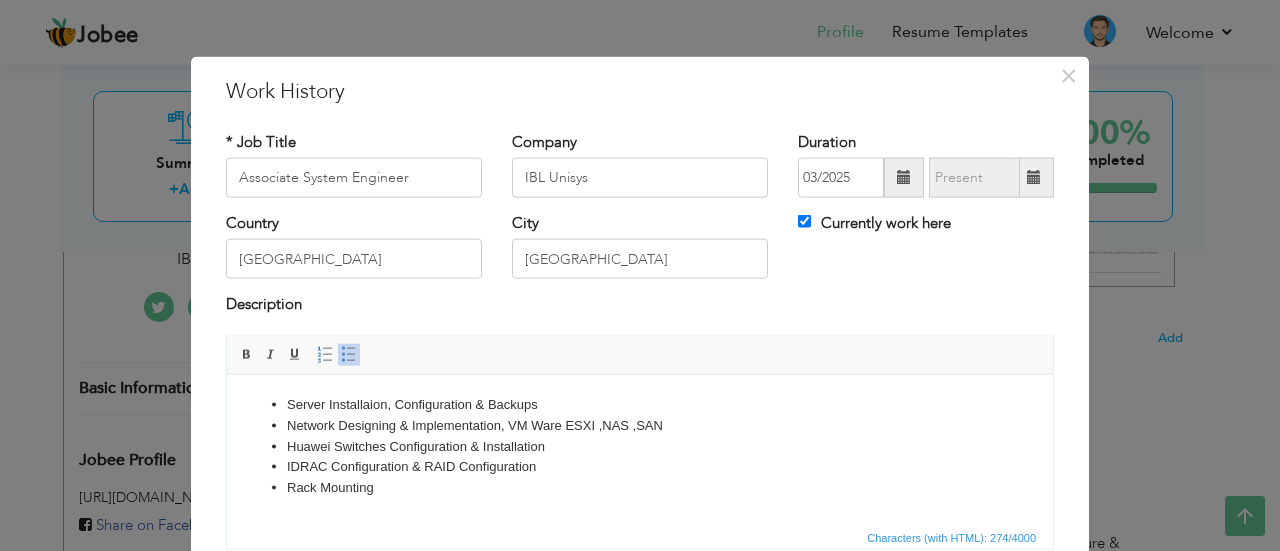 type 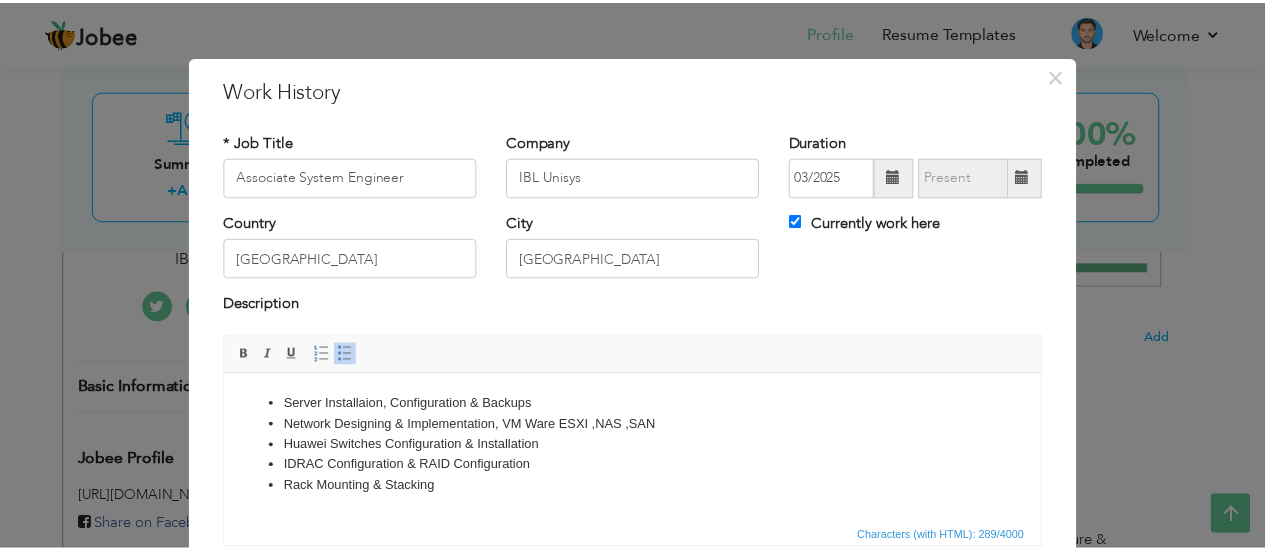 scroll, scrollTop: 158, scrollLeft: 0, axis: vertical 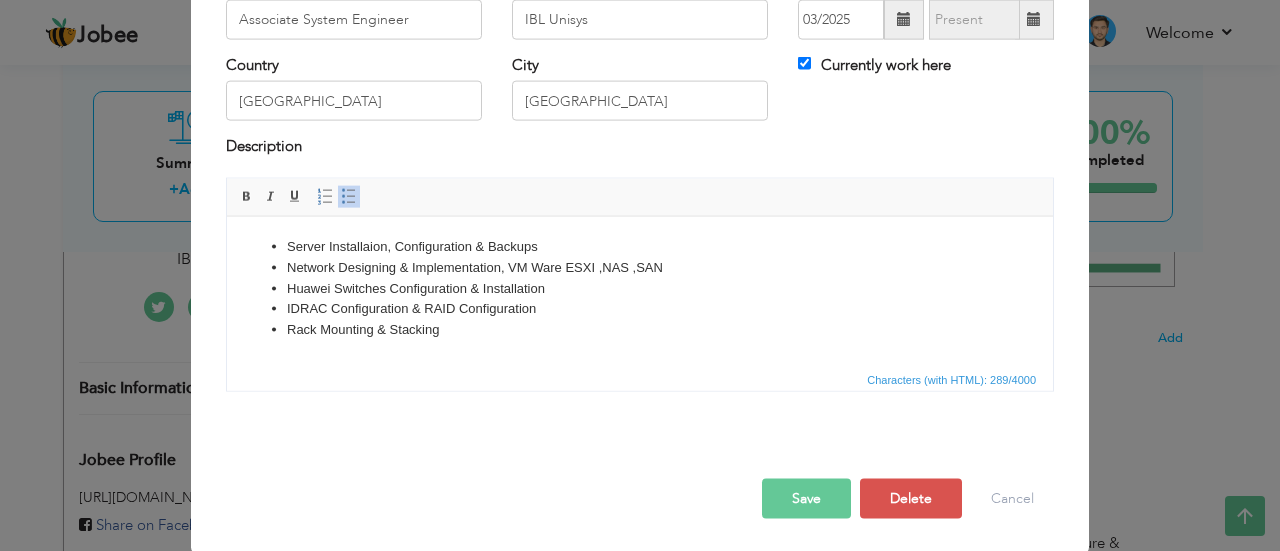 click on "Save" at bounding box center (806, 498) 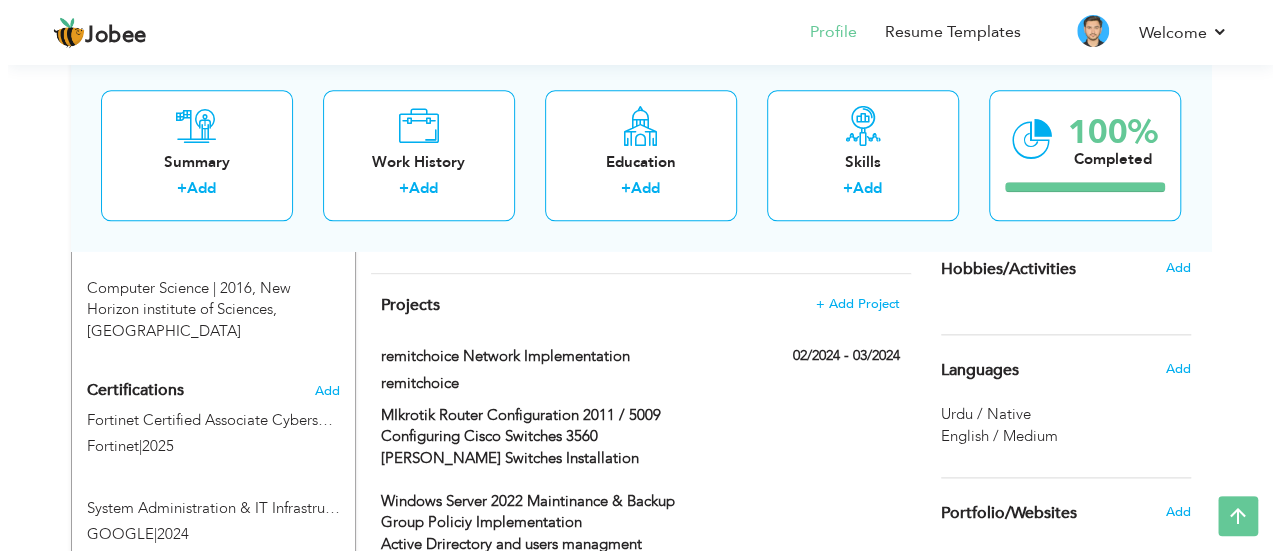 scroll, scrollTop: 1197, scrollLeft: 0, axis: vertical 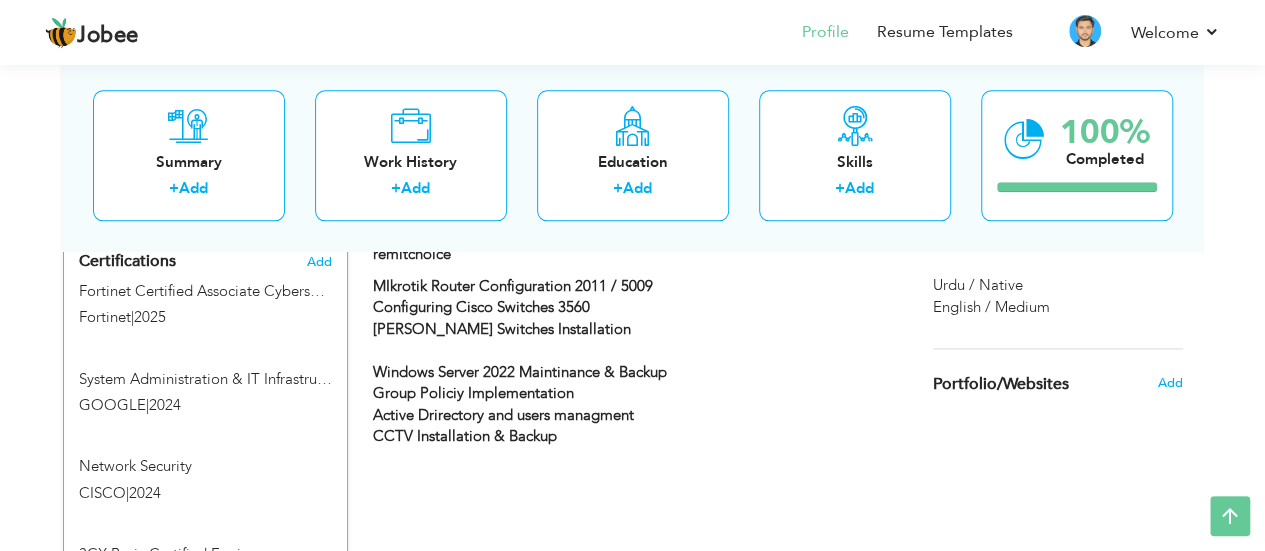 click on "MIkrotik Router Configuration 2011 / 5009
Configuring Cisco Switches 3560
Rujee Unmanaged Switches Installation
Windows Server 2022 Maintinance & Backup
Group Policiy Implementation
Active Drirectory and users managment
CCTV Installation & Backup" at bounding box center [632, 394] 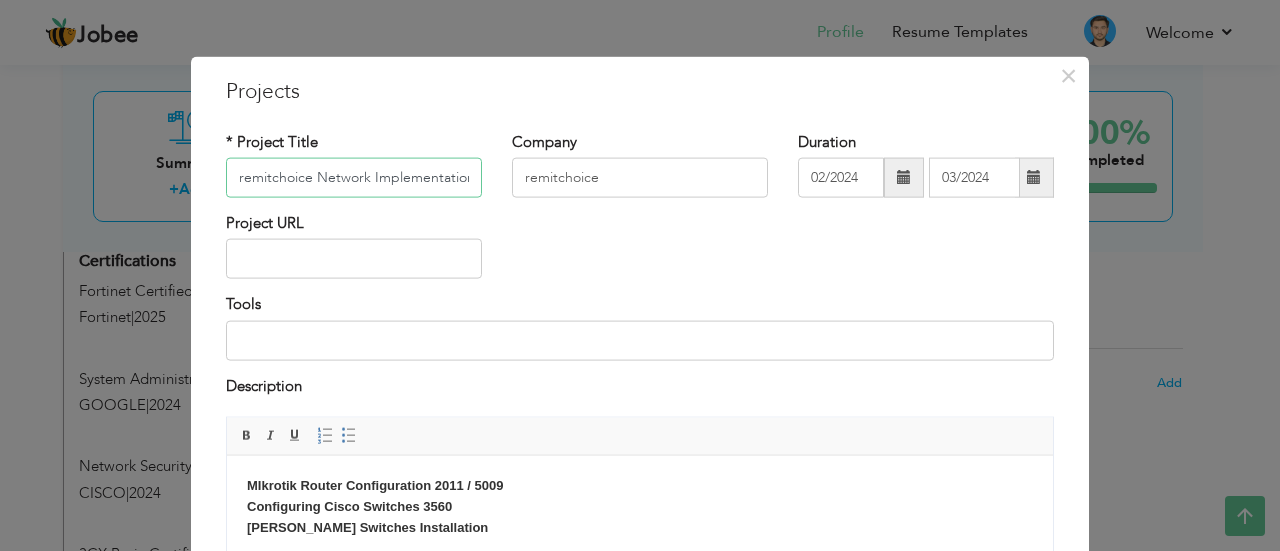 scroll, scrollTop: 0, scrollLeft: 1, axis: horizontal 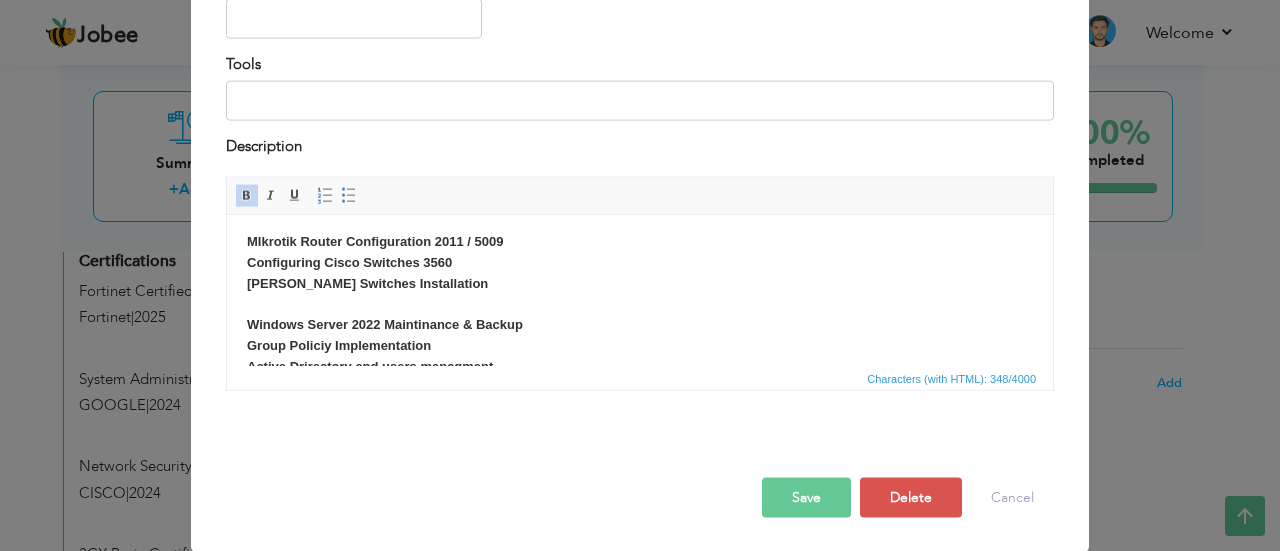 click on "MIkrotik Router Configuration 2011 / 5009 Configuring Cisco Switches 3560 Rujee Unmanaged Switches Installation Windows Server 2022 Maintinance & Backup Group Policiy Implementation Active Drirectory and users managment CCTV Installation & Backup" at bounding box center (640, 345) 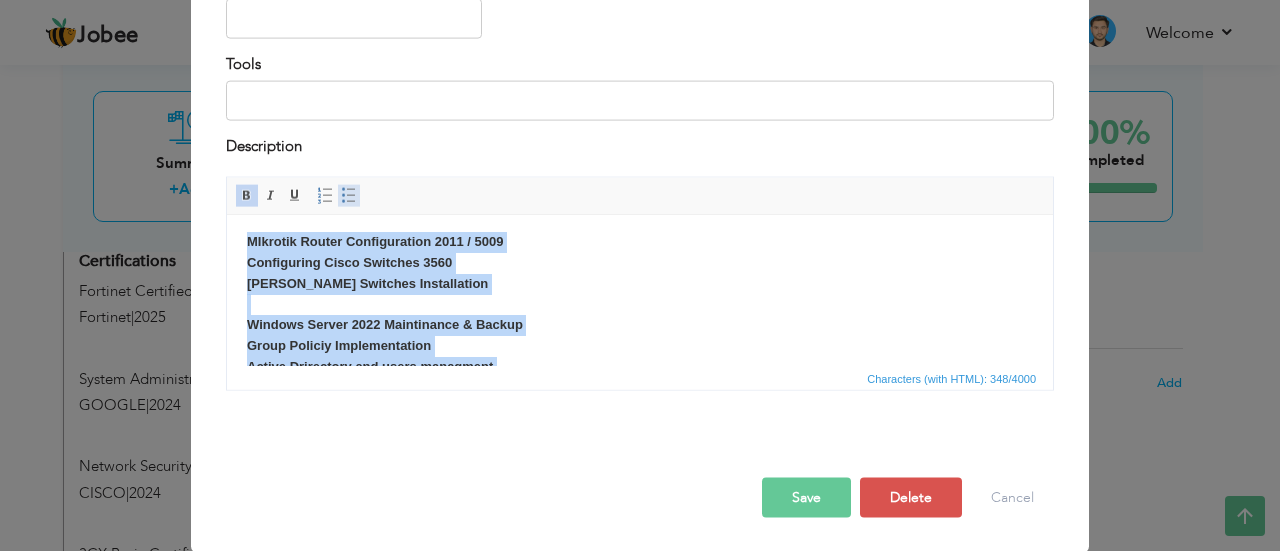 click at bounding box center (349, 196) 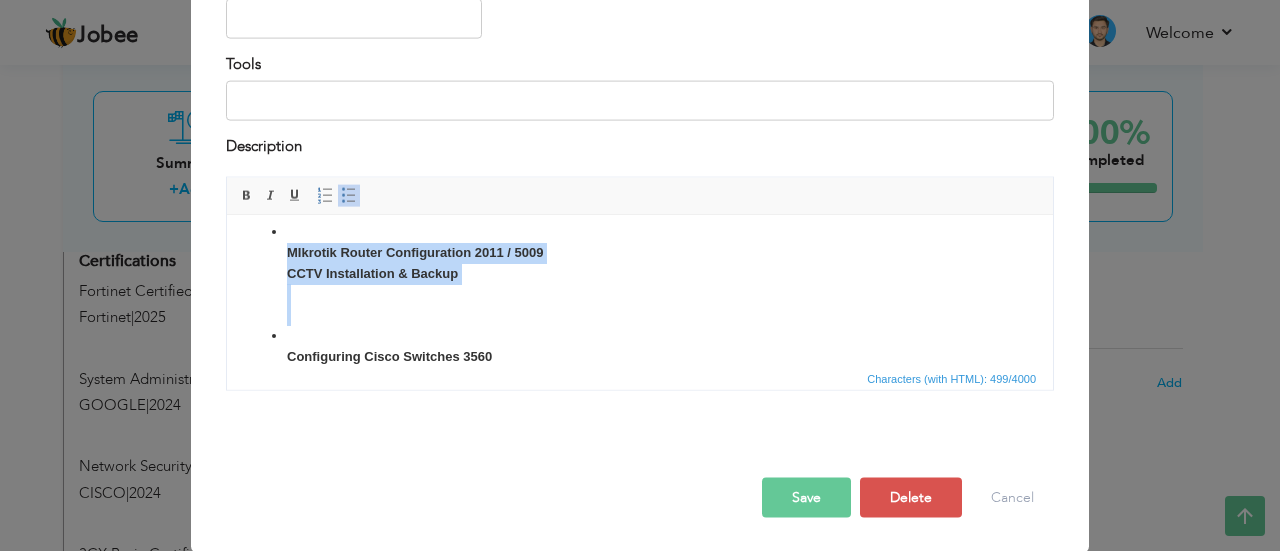 scroll, scrollTop: 0, scrollLeft: 0, axis: both 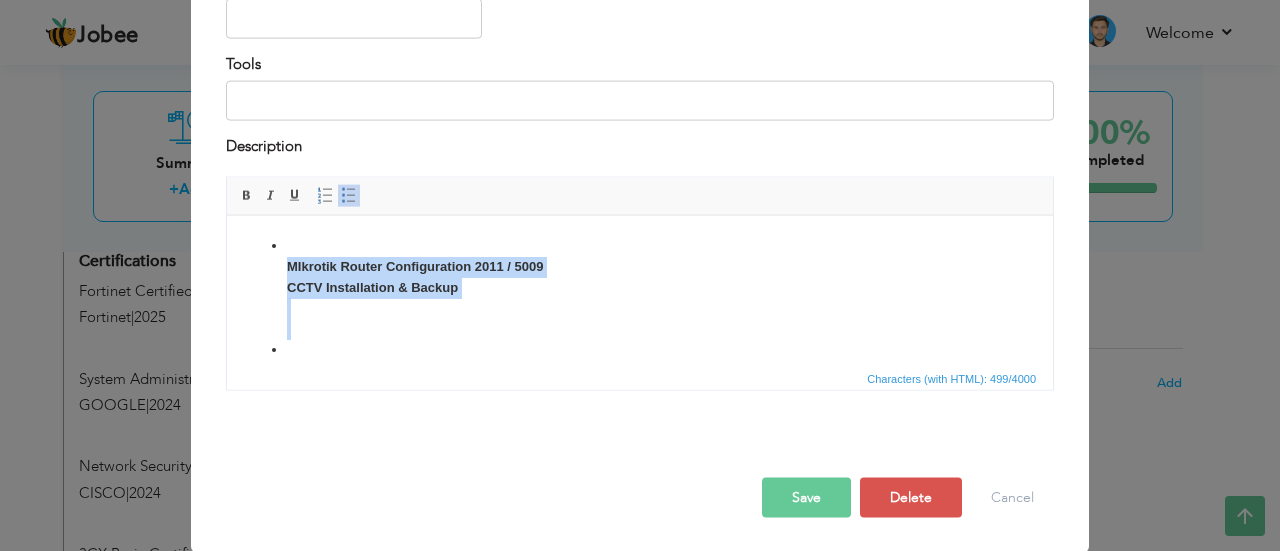 click on "MIkrotik Router Configuration 2011 / 5009 CCTV Installation & Backup" at bounding box center (640, 287) 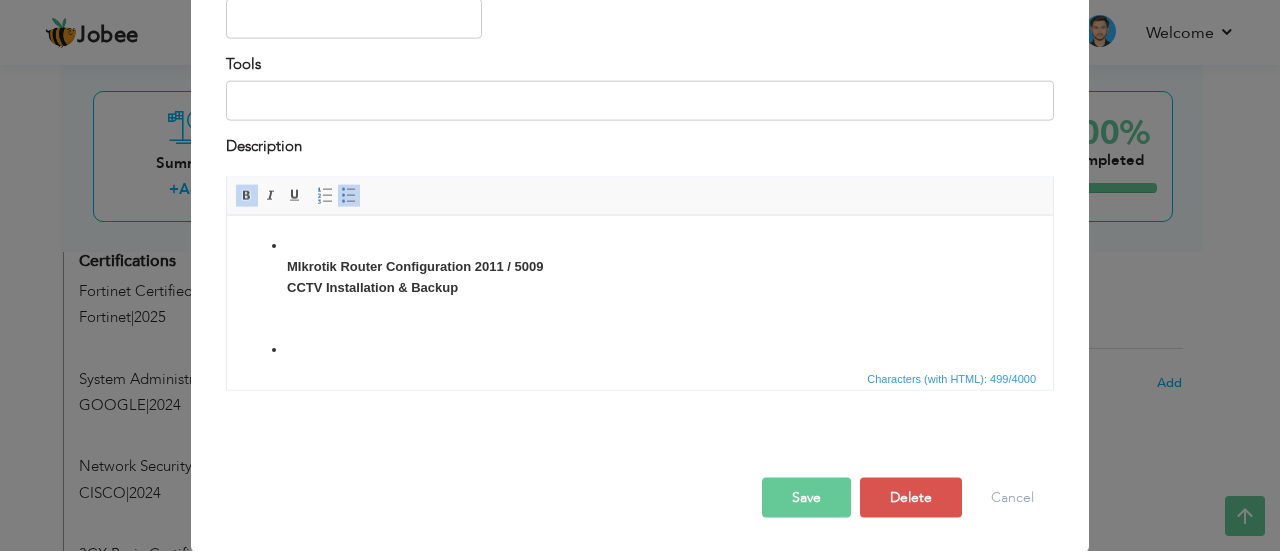 click on "MIkrotik Router Configuration 2011 / 5009 CCTV Installation & Backup Configuring Cisco Switches 3560 Rujee Unmanaged Switches Installation Windows Server 2022 Maintinance & Backup Group Policiy Implementation Active Drirectory and users managment" at bounding box center (640, 391) 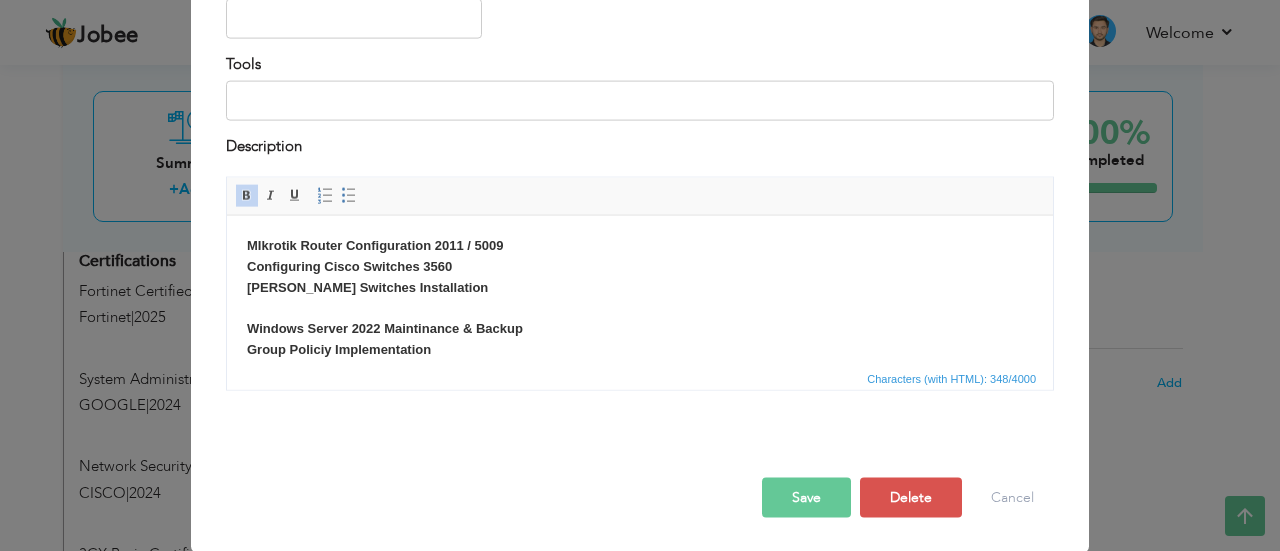 click on "MIkrotik Router Configuration 2011 / 5009 Configuring Cisco Switches 3560 Rujee Unmanaged Switches Installation Windows Server 2022 Maintinance & Backup Group Policiy Implementation Active Drirectory and users managment CCTV Installation & Backup" at bounding box center [640, 349] 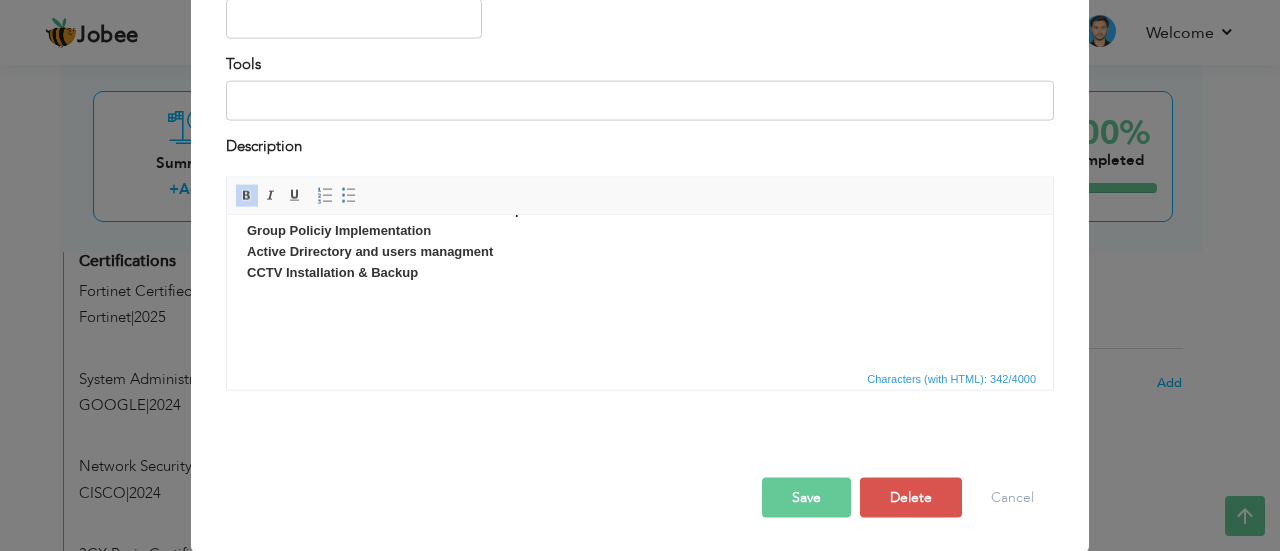 scroll, scrollTop: 0, scrollLeft: 0, axis: both 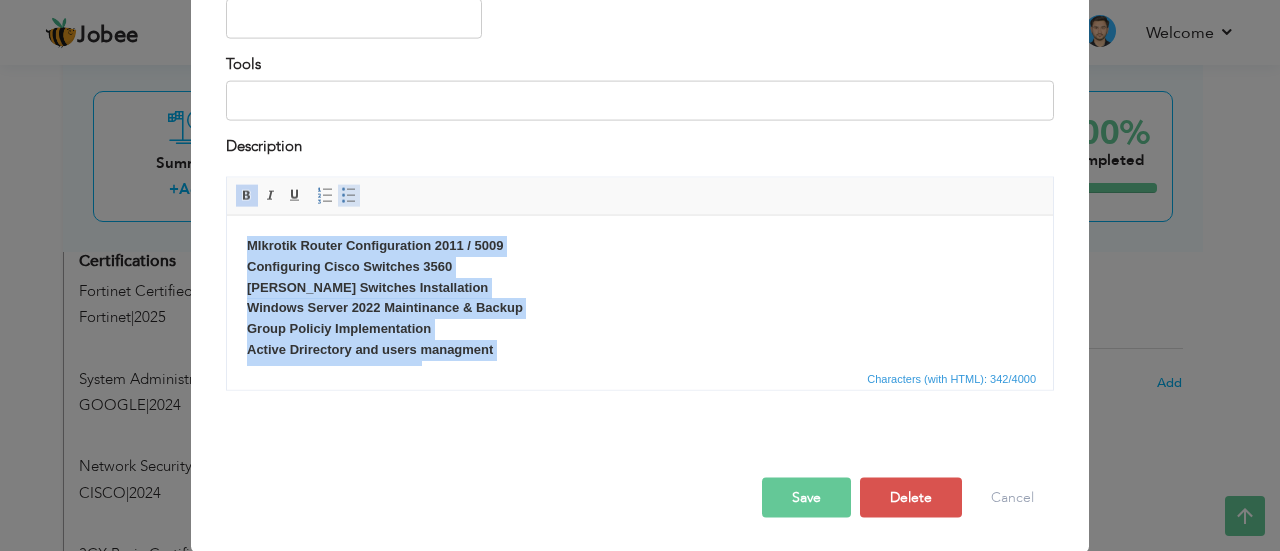 click at bounding box center (349, 196) 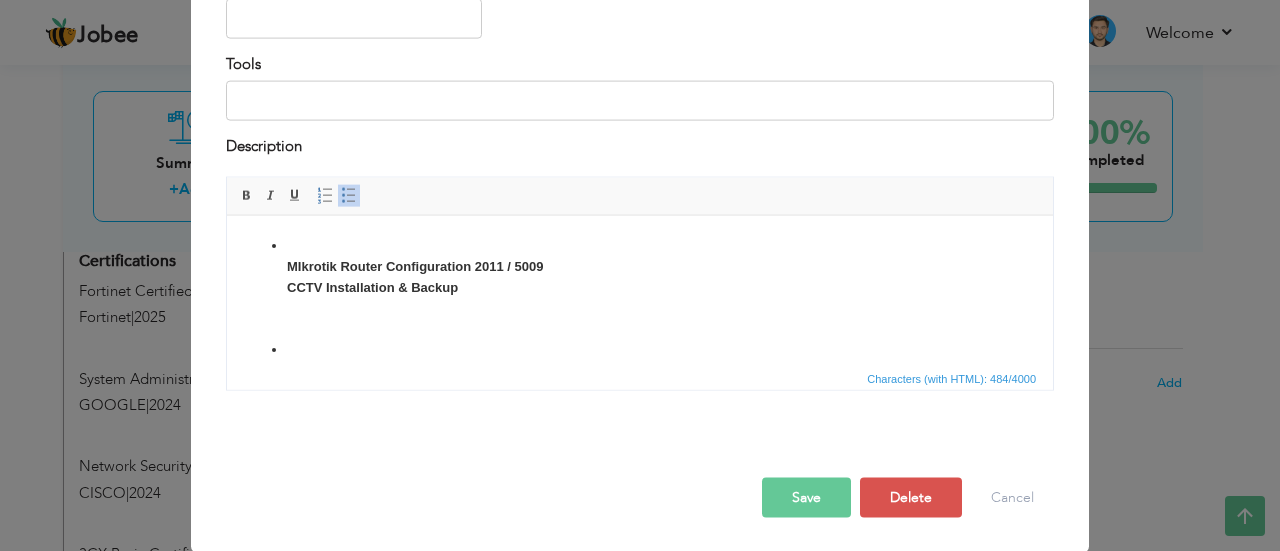 click at bounding box center [349, 196] 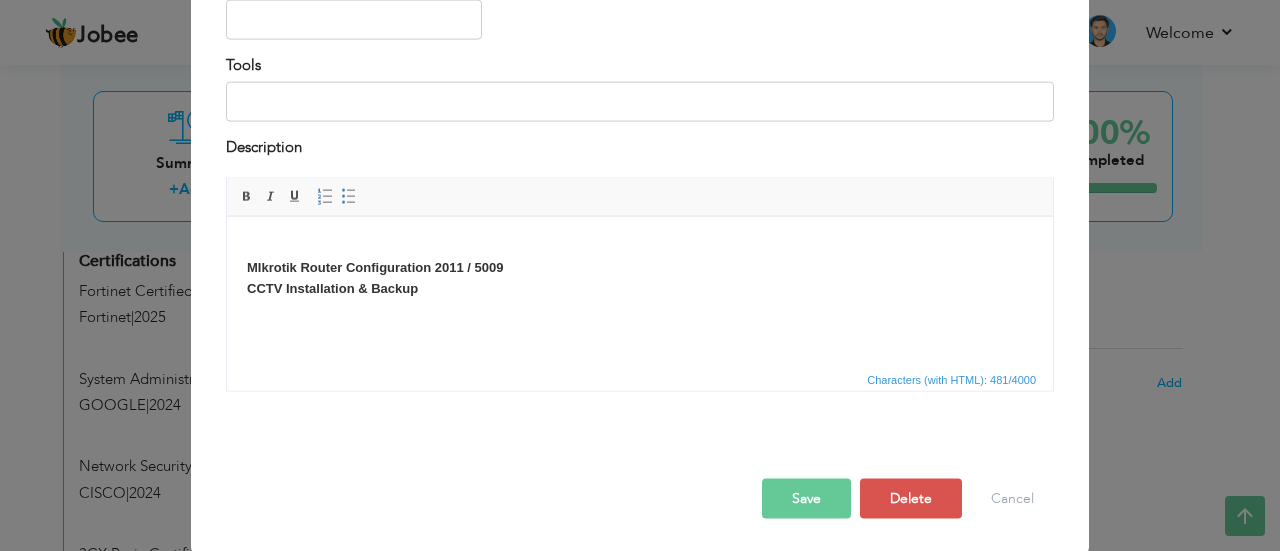 scroll, scrollTop: 240, scrollLeft: 0, axis: vertical 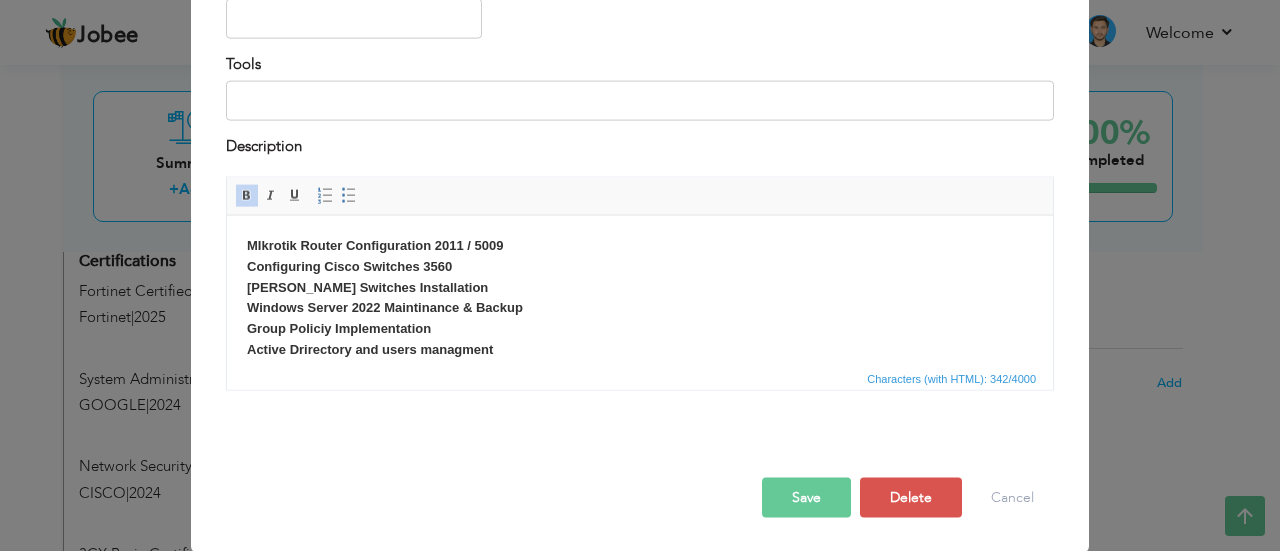click on "MIkrotik Router Configuration 2011 / 5009 Configuring Cisco Switches 3560 Rujee Unmanaged Switches Installation Windows Server 2022 Maintinance & Backup Group Policiy Implementation Active Drirectory and users managment CCTV Installation & Backup" at bounding box center [640, 339] 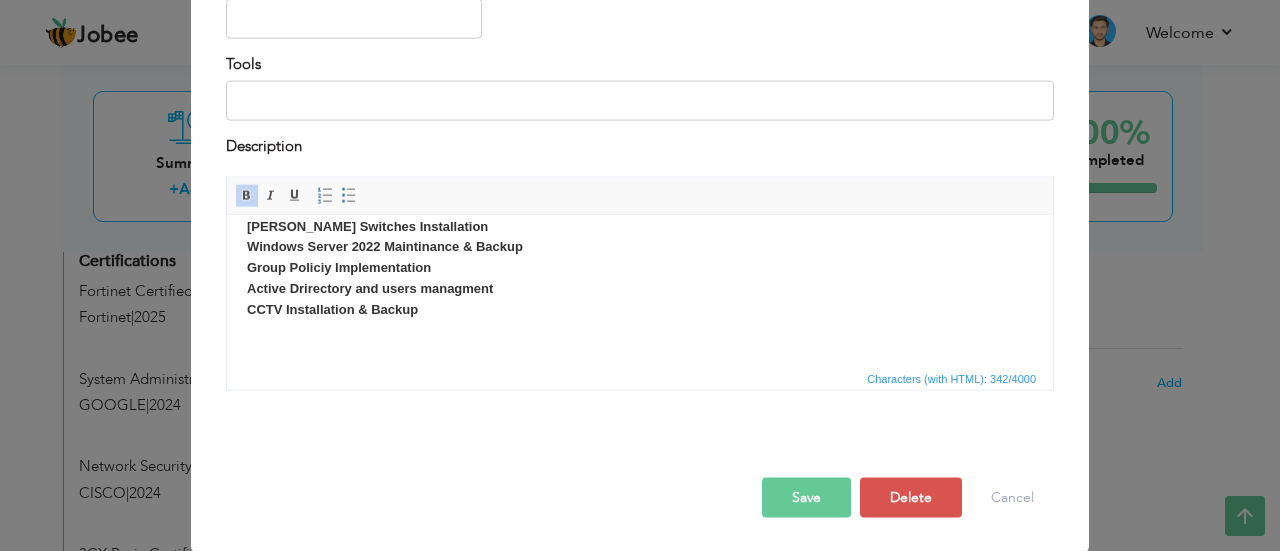 scroll, scrollTop: 62, scrollLeft: 0, axis: vertical 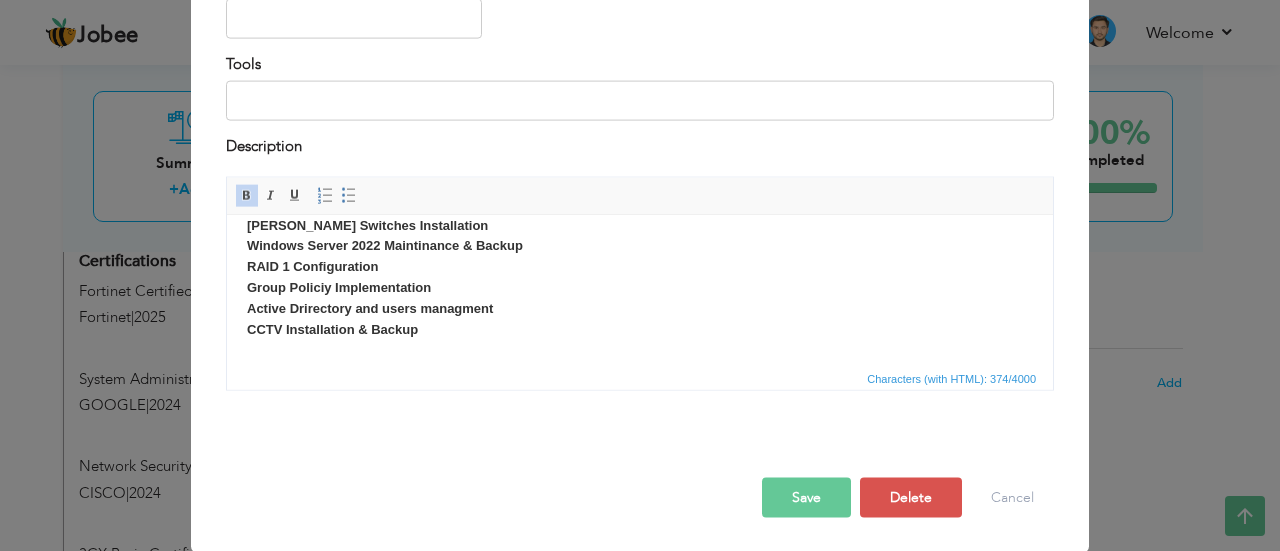 click on "Save" at bounding box center [806, 498] 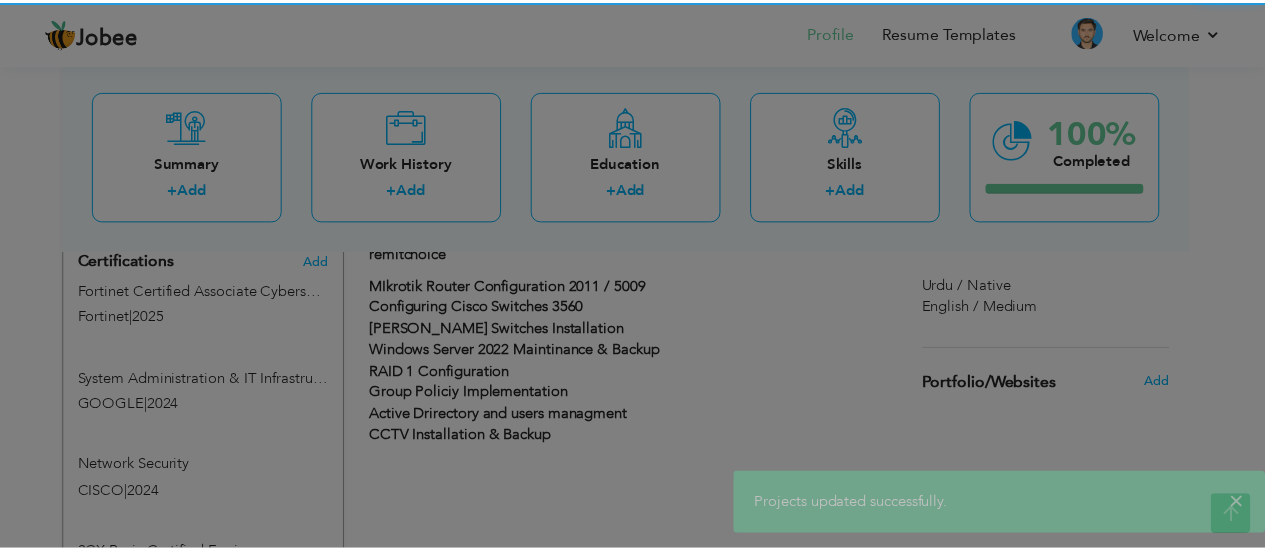 scroll, scrollTop: 0, scrollLeft: 0, axis: both 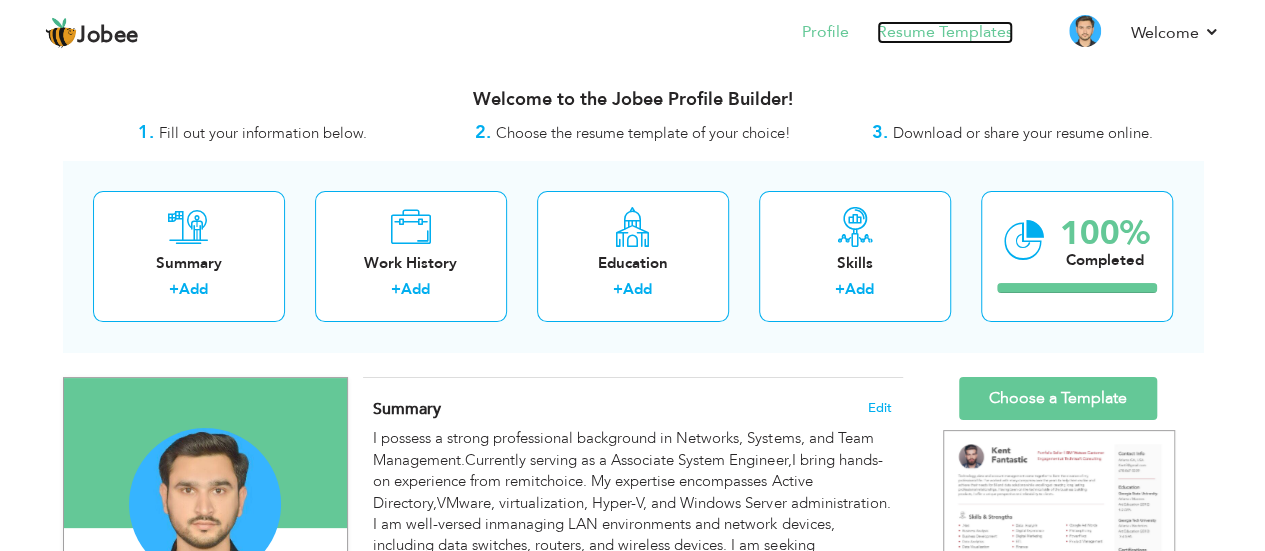 click on "Resume Templates" at bounding box center (945, 32) 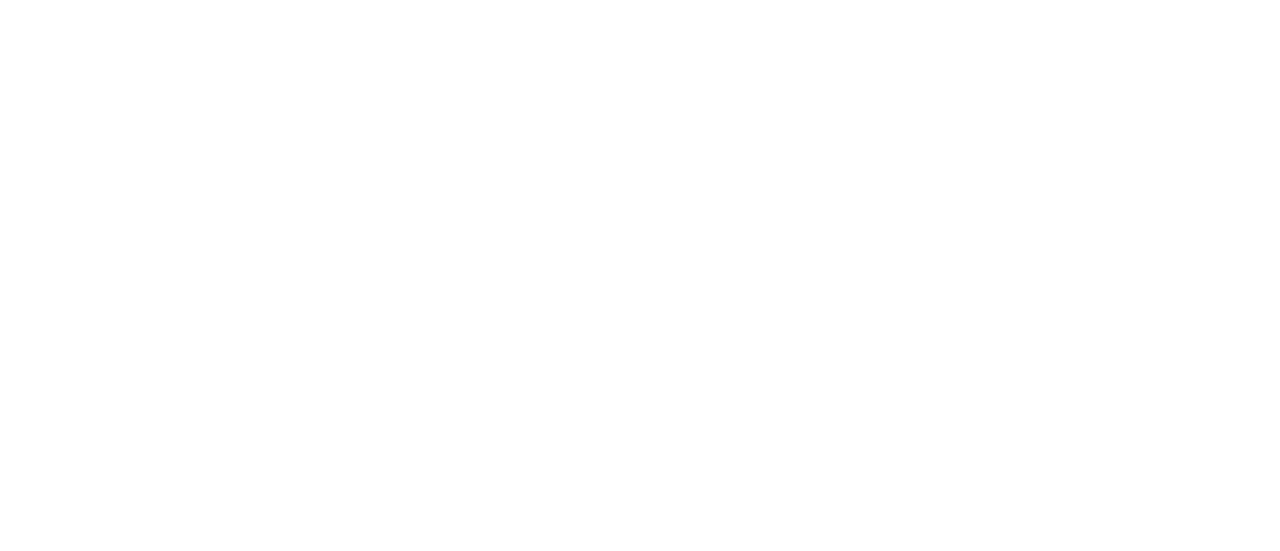 scroll, scrollTop: 0, scrollLeft: 0, axis: both 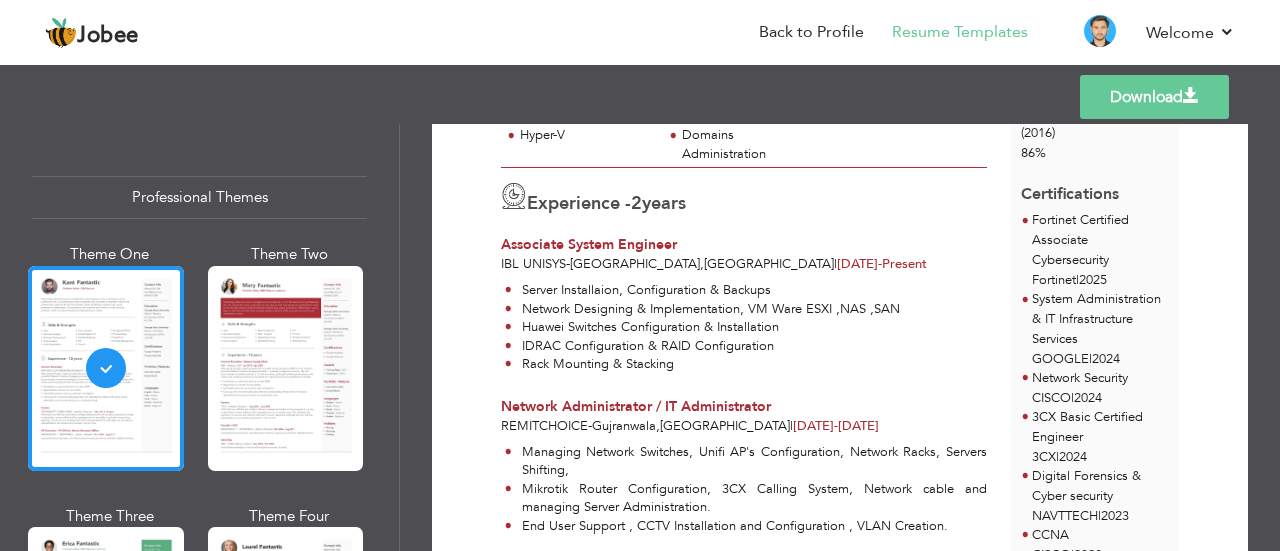 click at bounding box center [1191, 96] 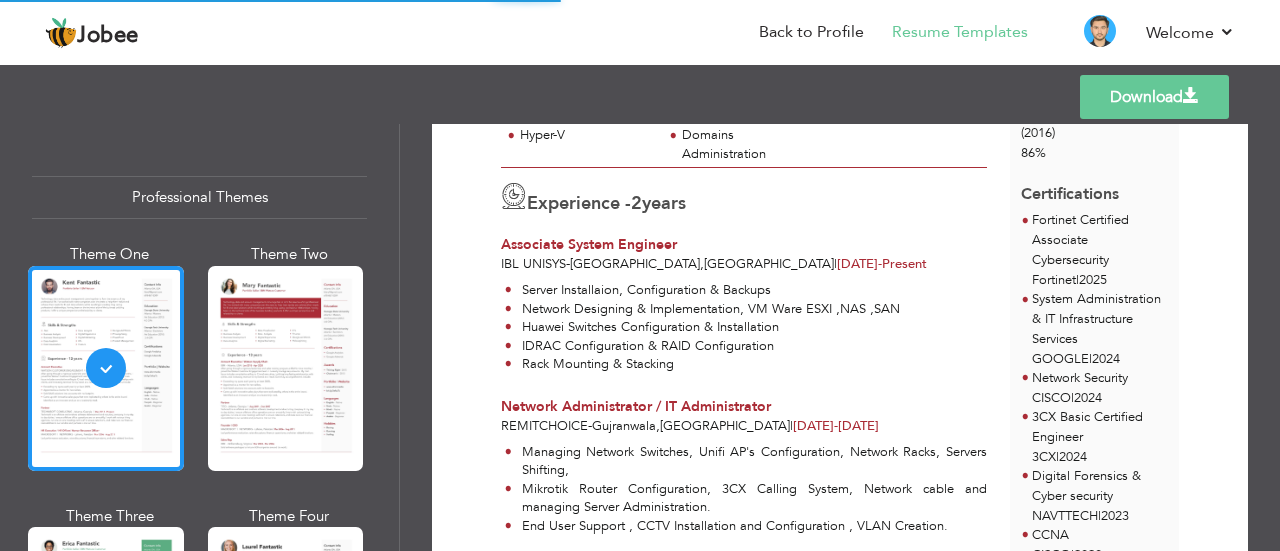 click on "Download" at bounding box center (1154, 97) 